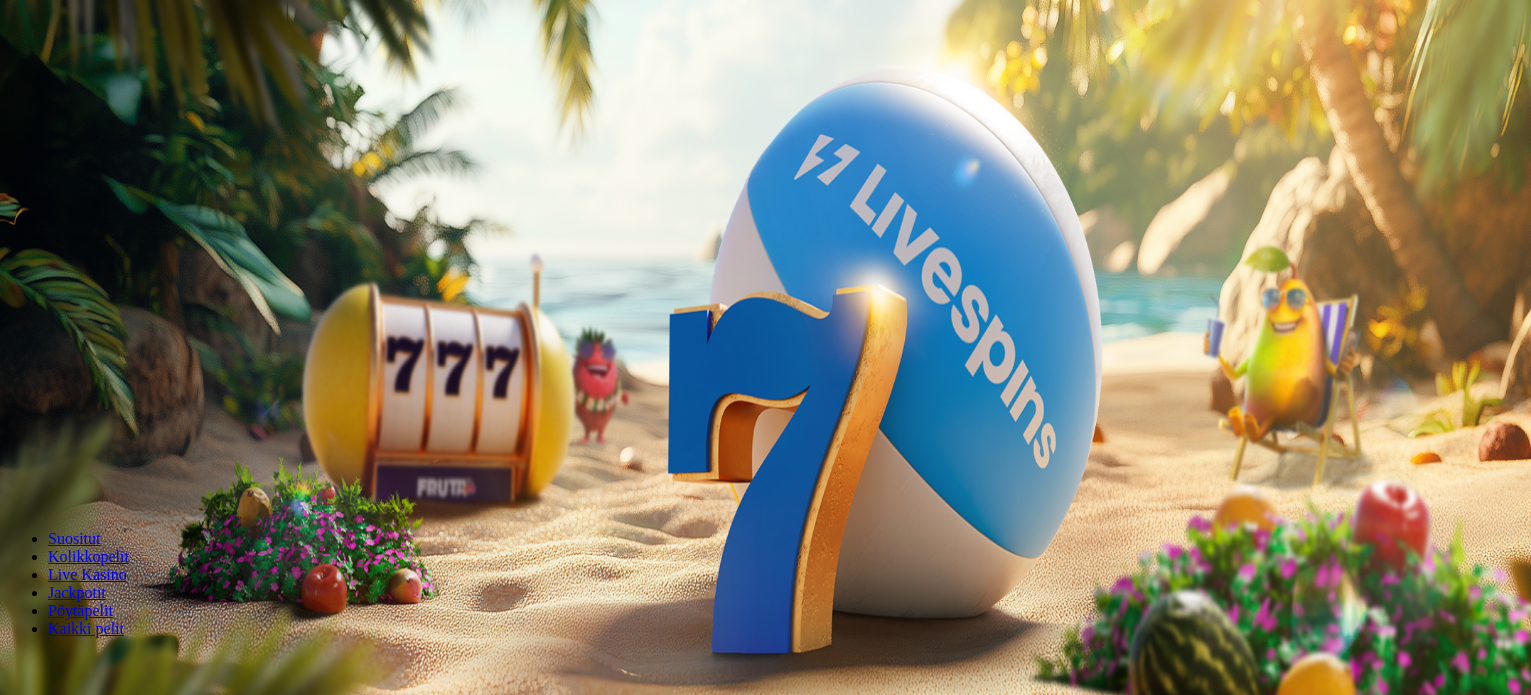 scroll, scrollTop: 0, scrollLeft: 0, axis: both 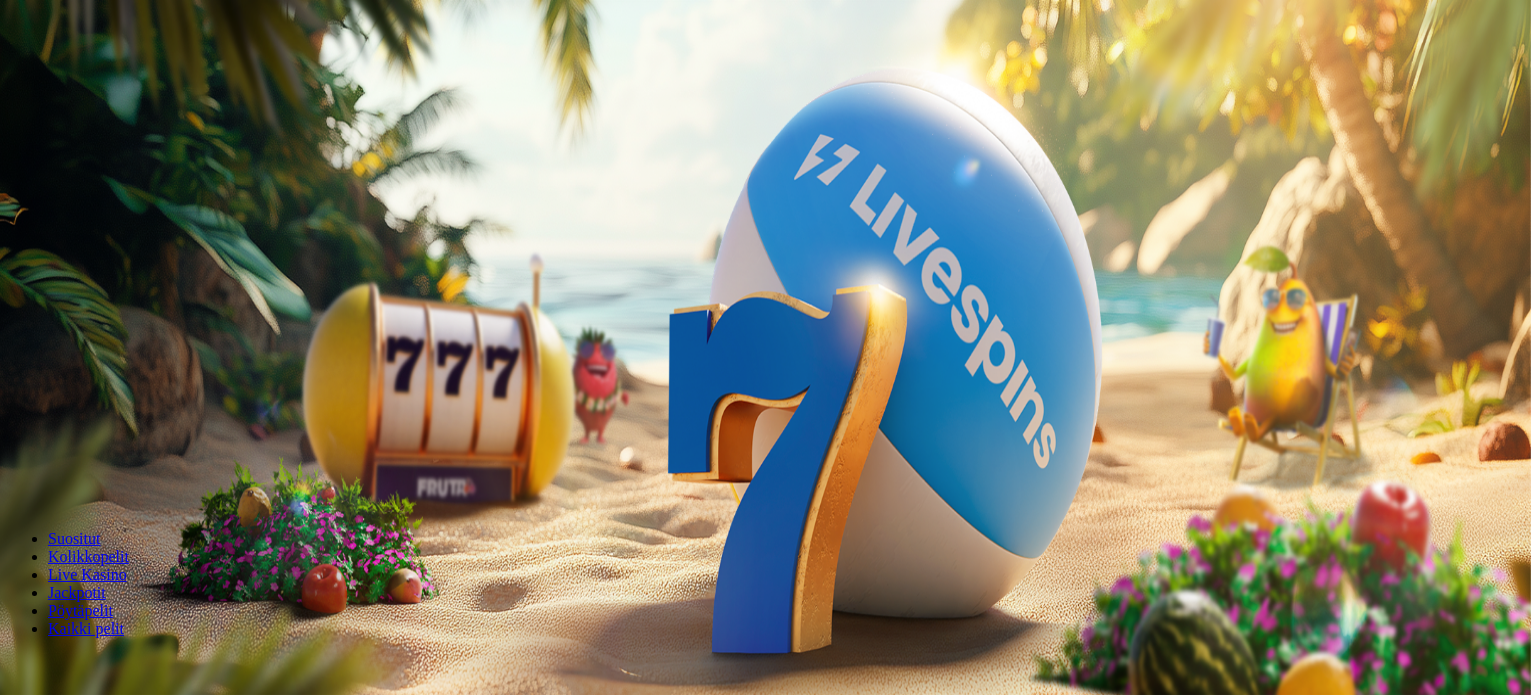 click on "Kirjaudu" at bounding box center [138, 72] 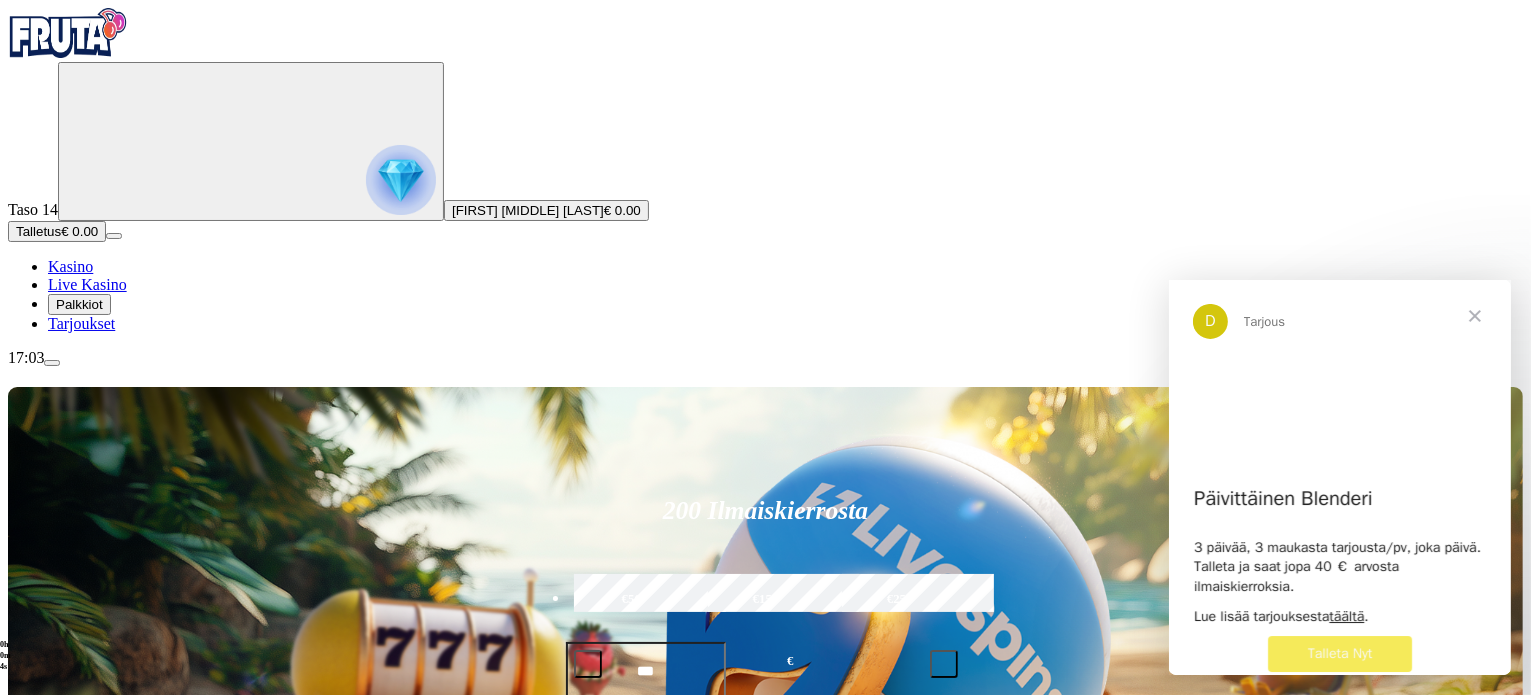 scroll, scrollTop: 0, scrollLeft: 0, axis: both 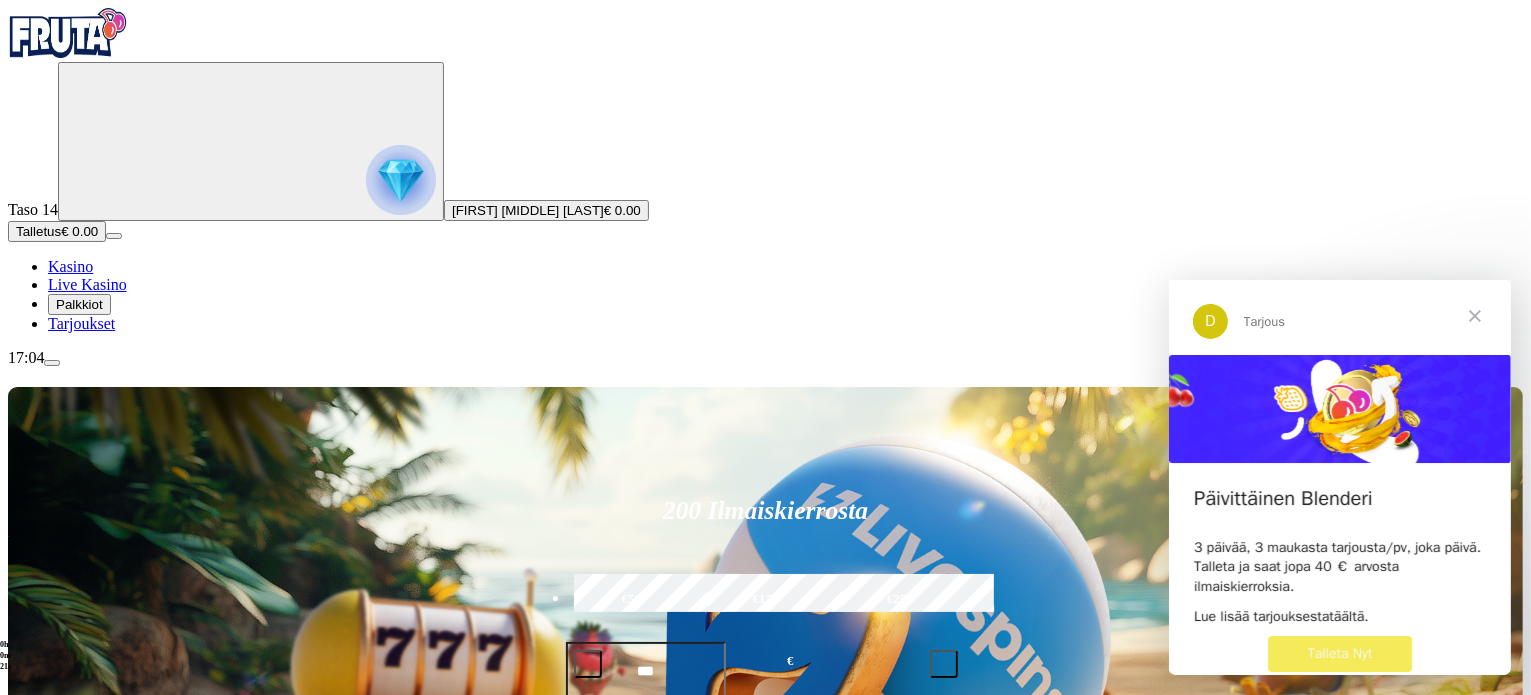 click on "täältä" at bounding box center [1345, 615] 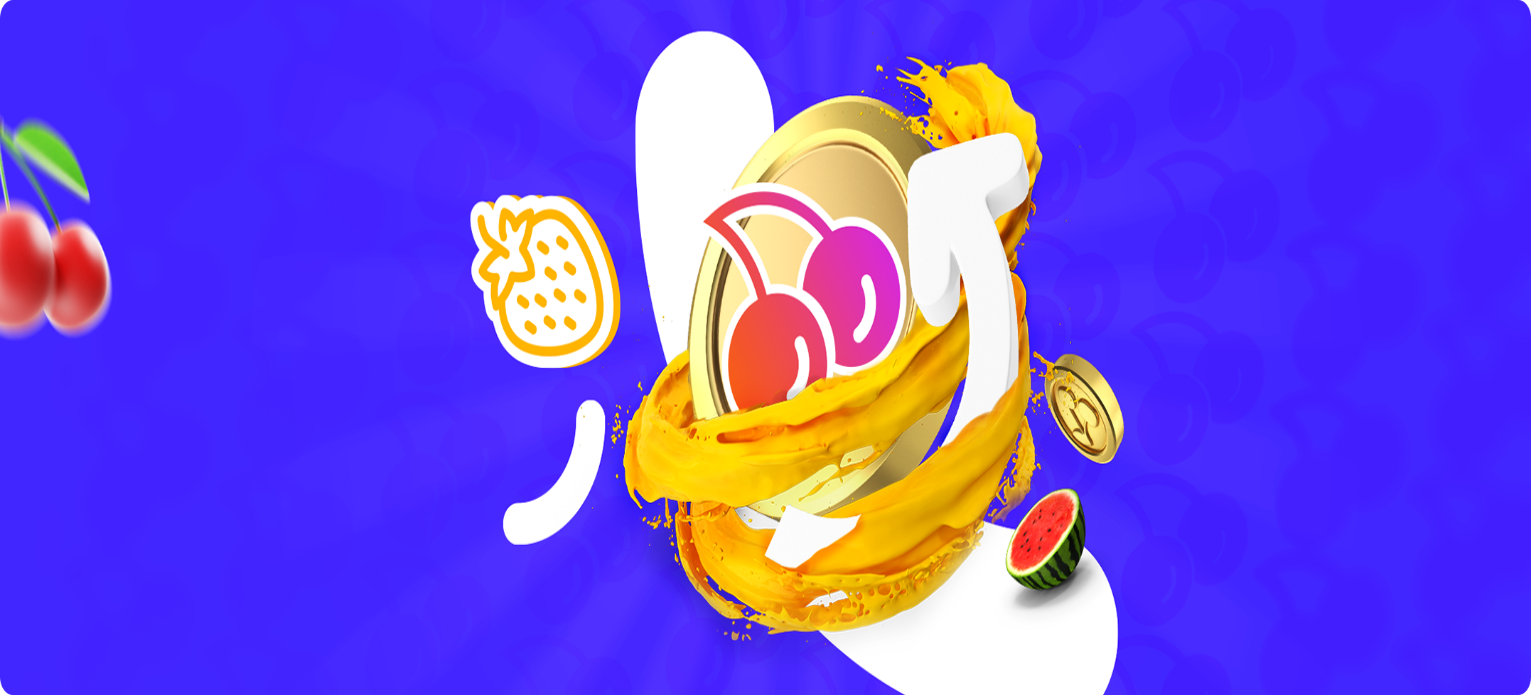 scroll, scrollTop: 0, scrollLeft: 0, axis: both 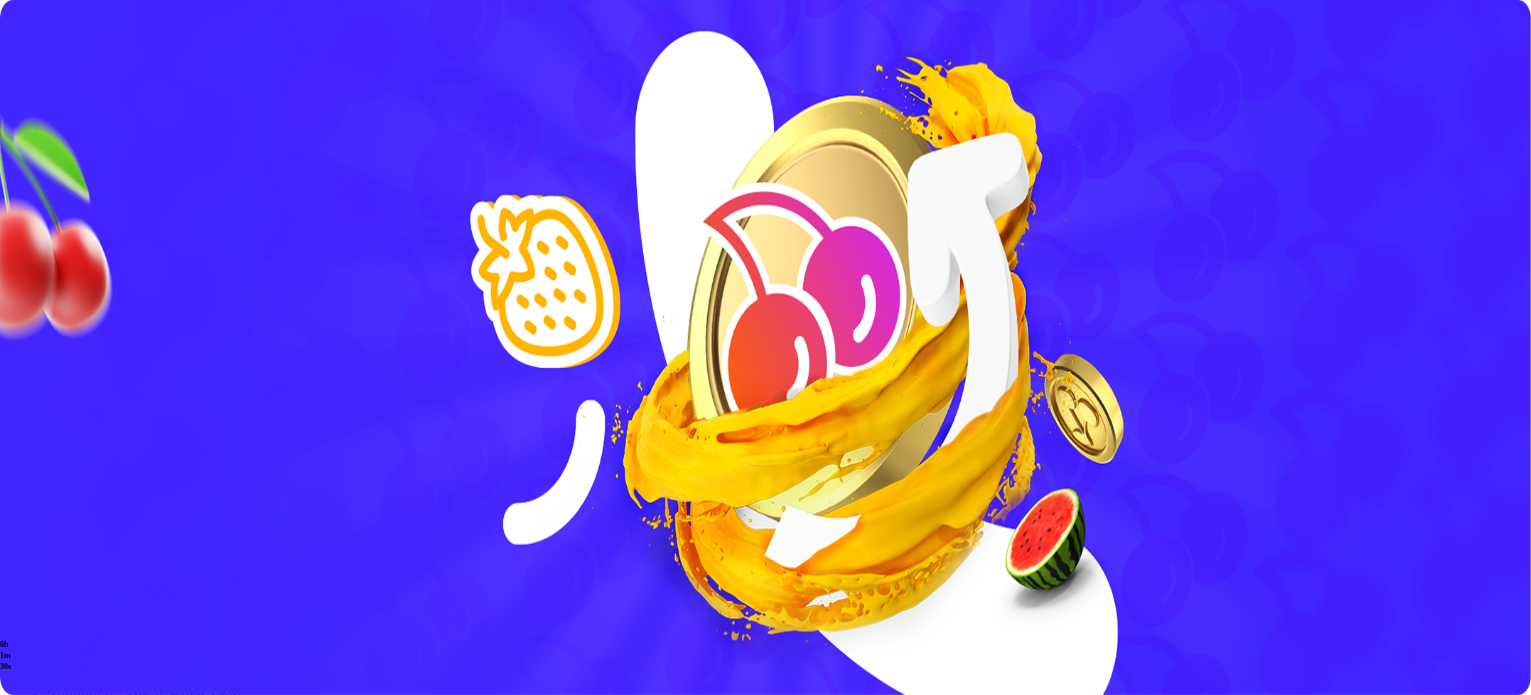 click at bounding box center [16, 381] 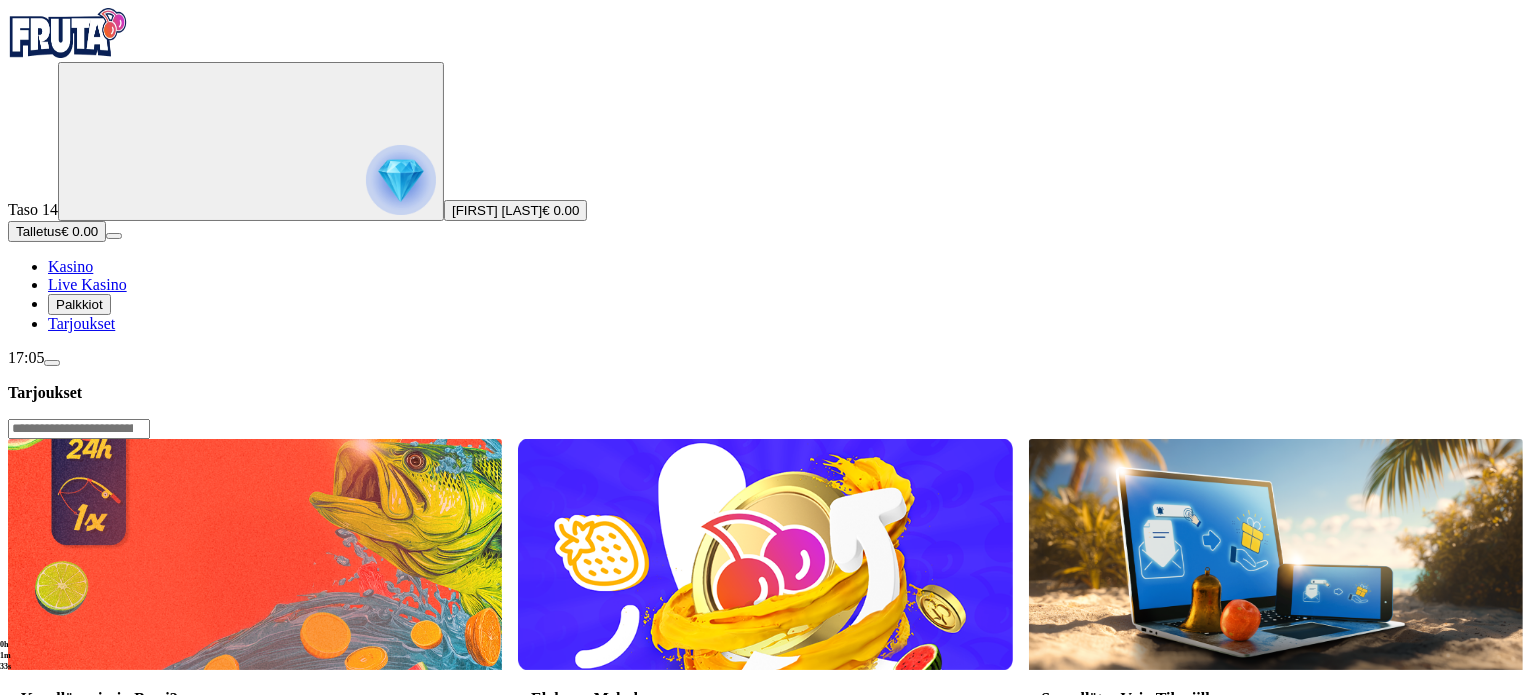 click on "Palkkiot" at bounding box center (79, 304) 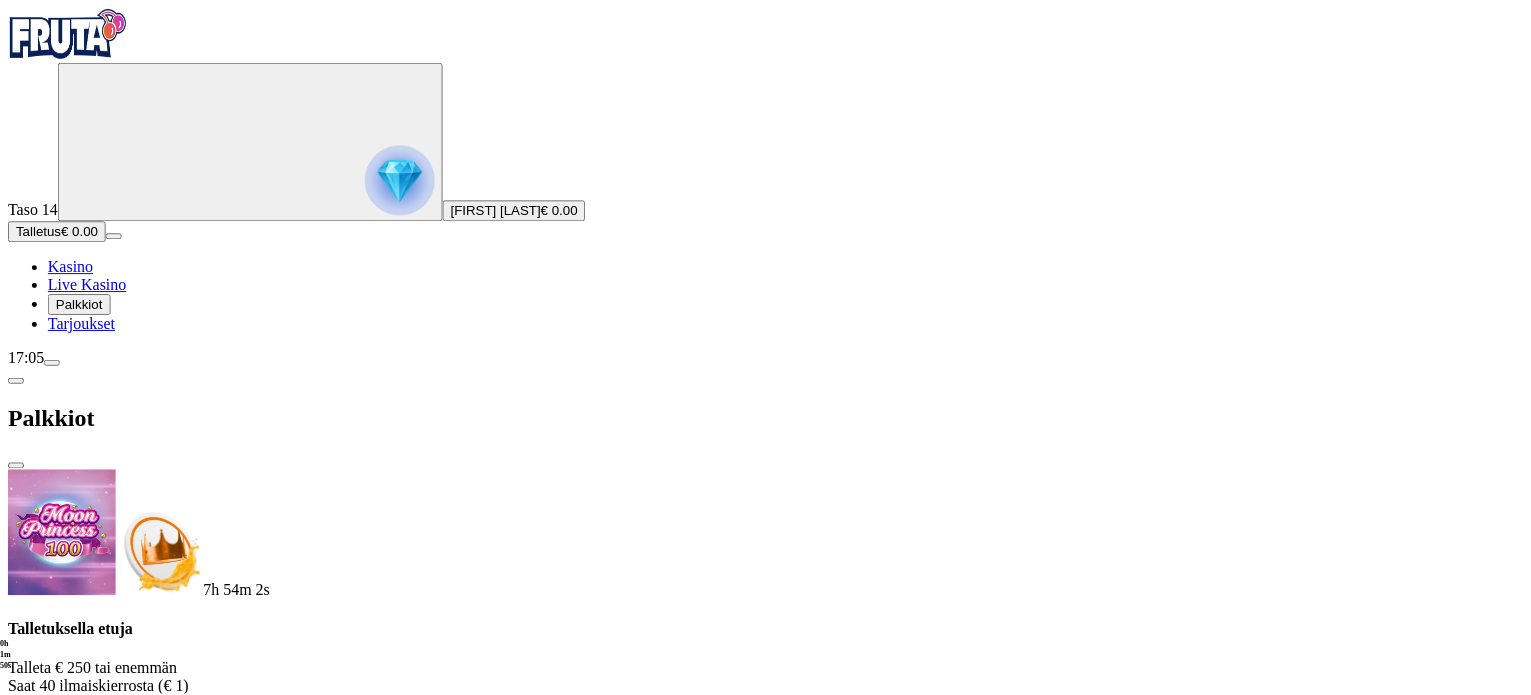 scroll, scrollTop: 0, scrollLeft: 0, axis: both 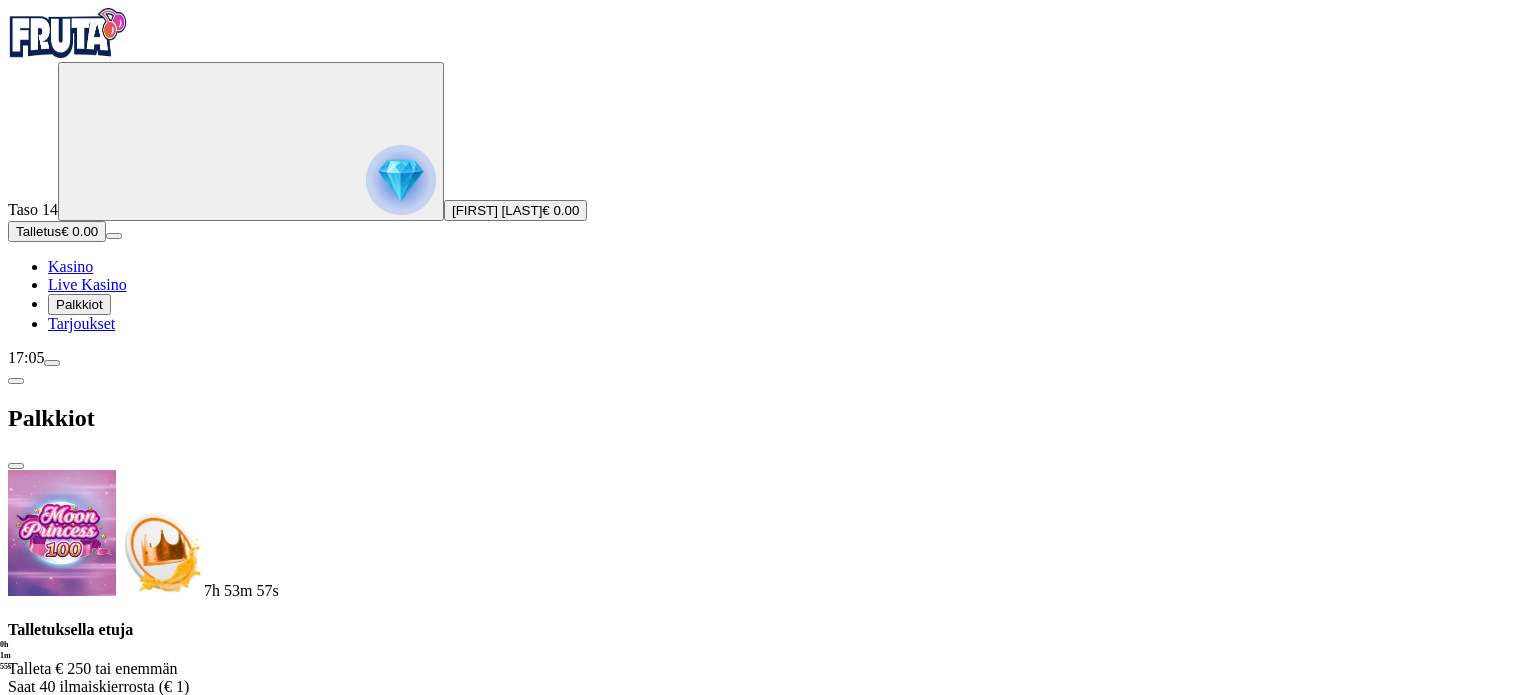 click on "Palkkiot" at bounding box center [79, 304] 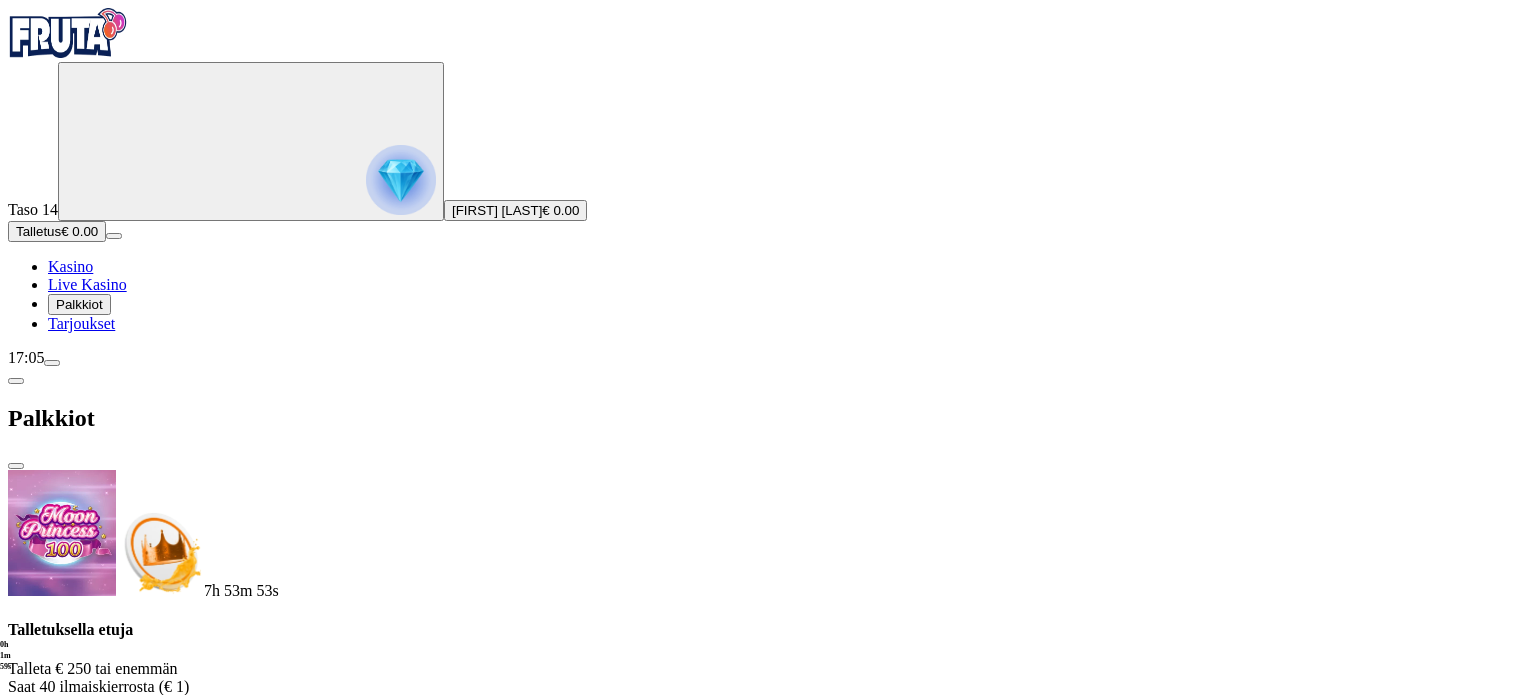 click at bounding box center (16, 466) 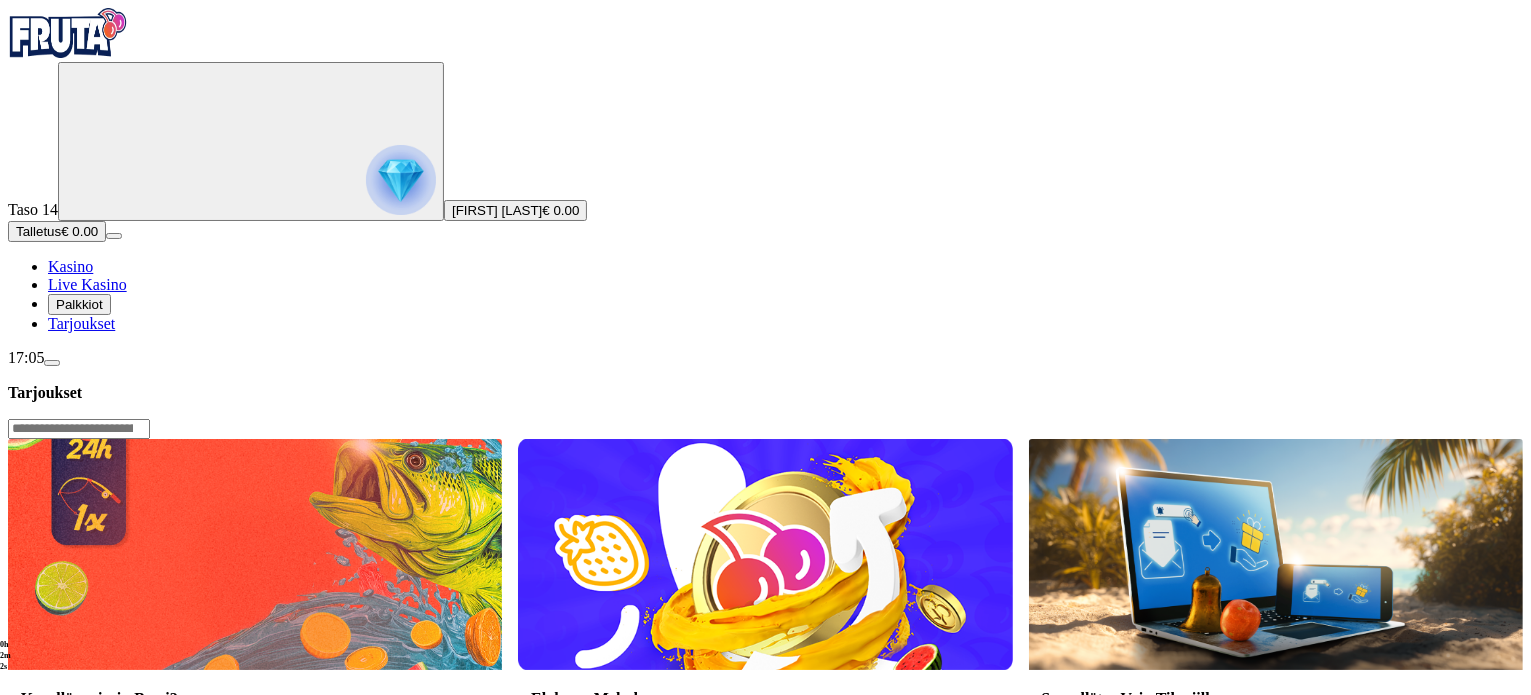 click on "Kasino" at bounding box center (70, 266) 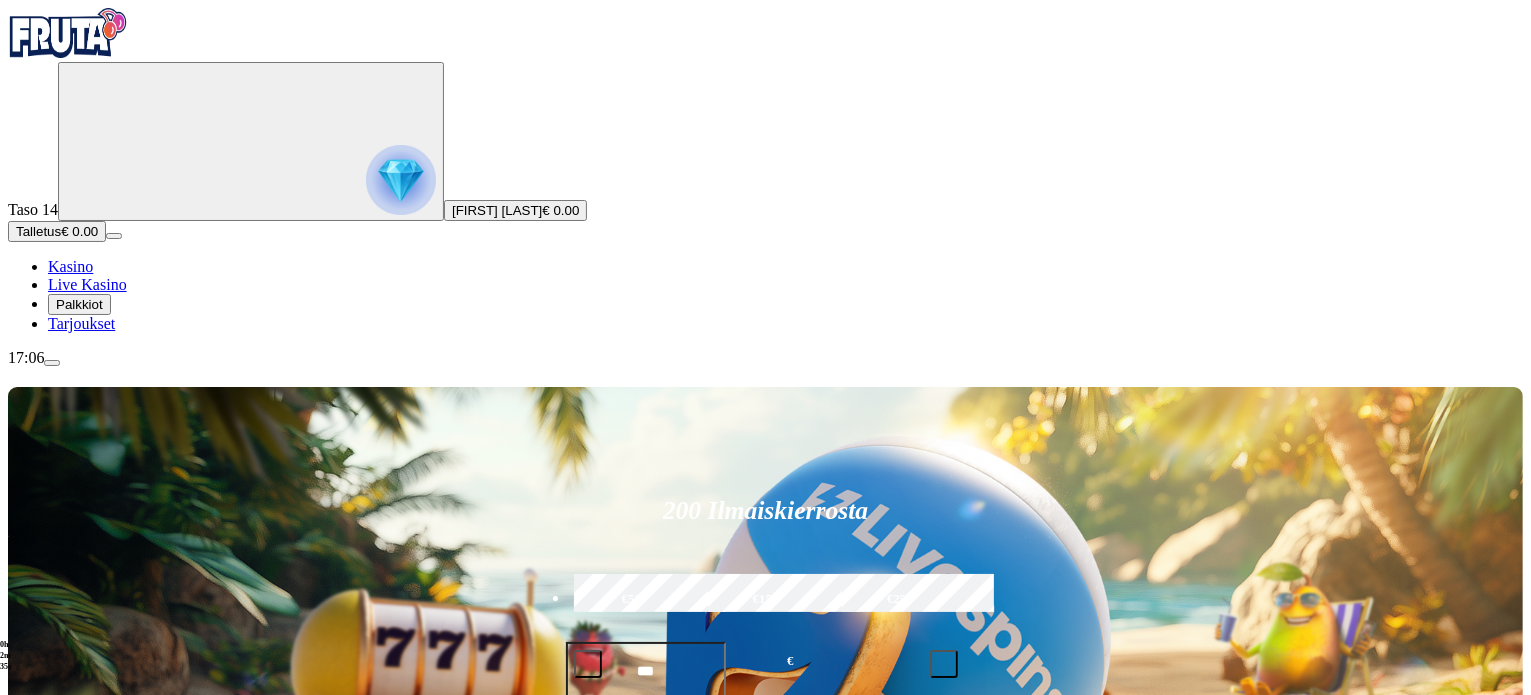 click at bounding box center (1064, 982) 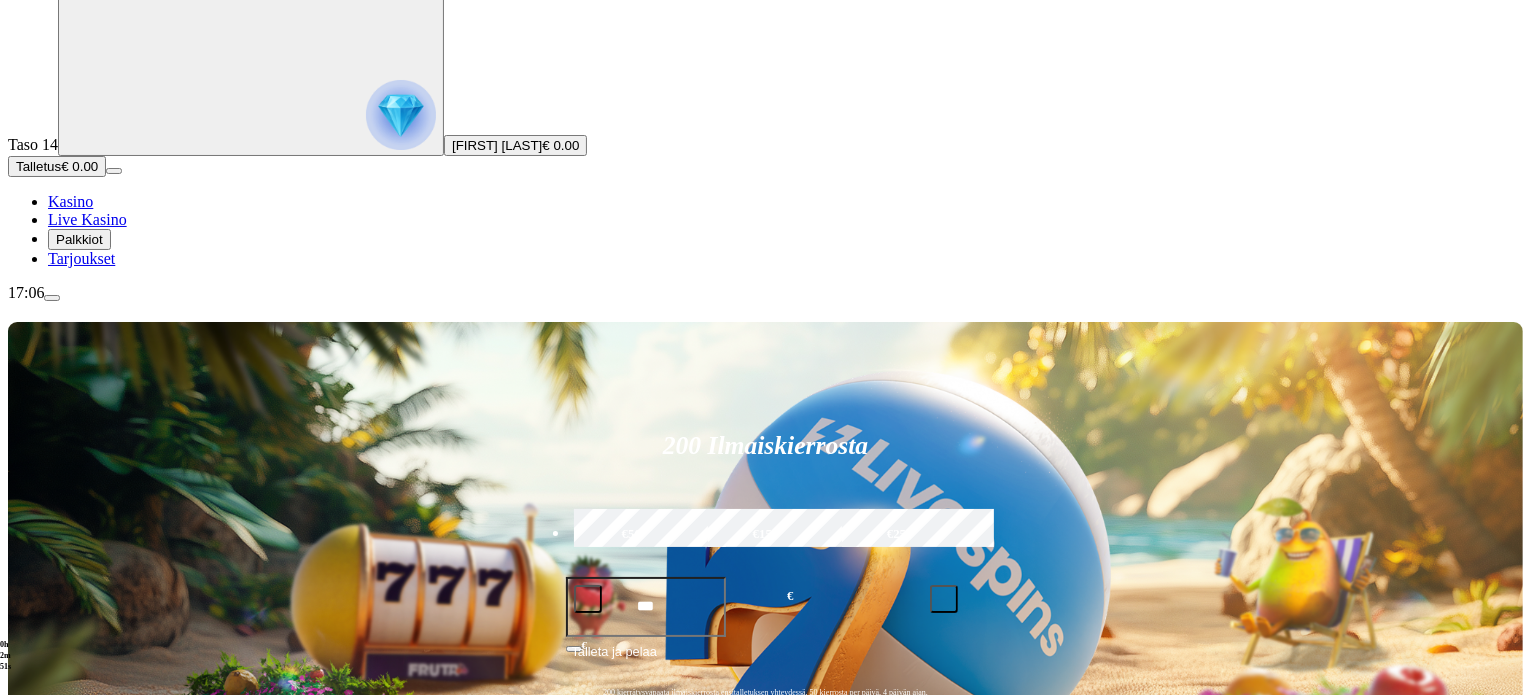 scroll, scrollTop: 100, scrollLeft: 0, axis: vertical 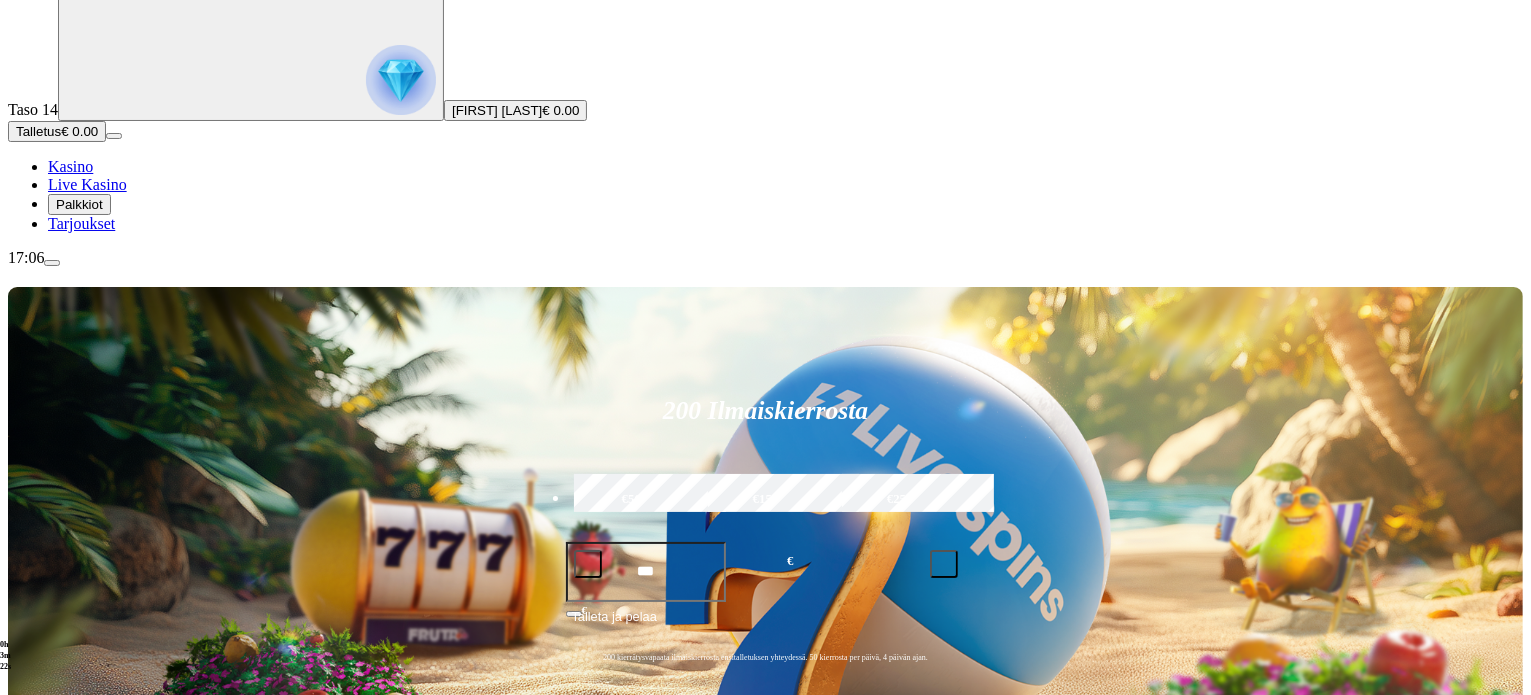 type on "********" 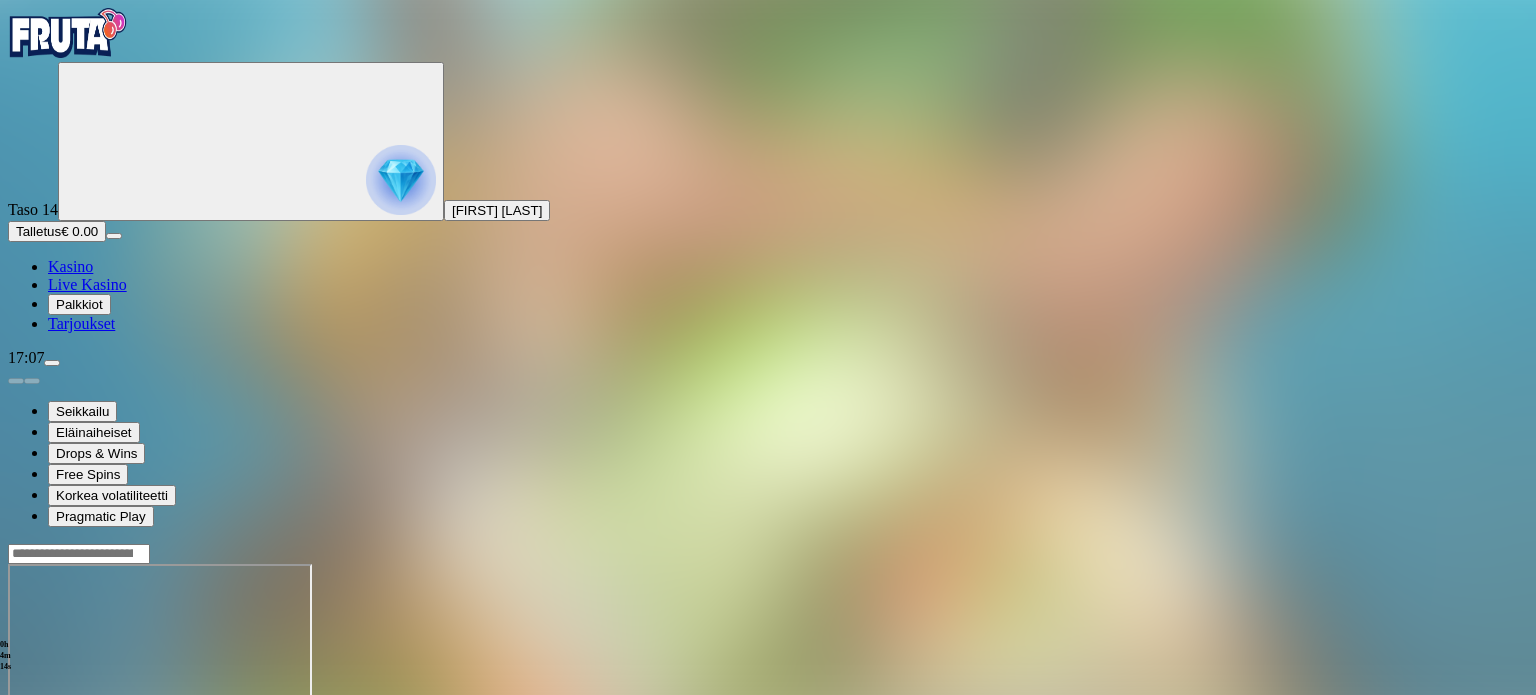 click at bounding box center (16, 736) 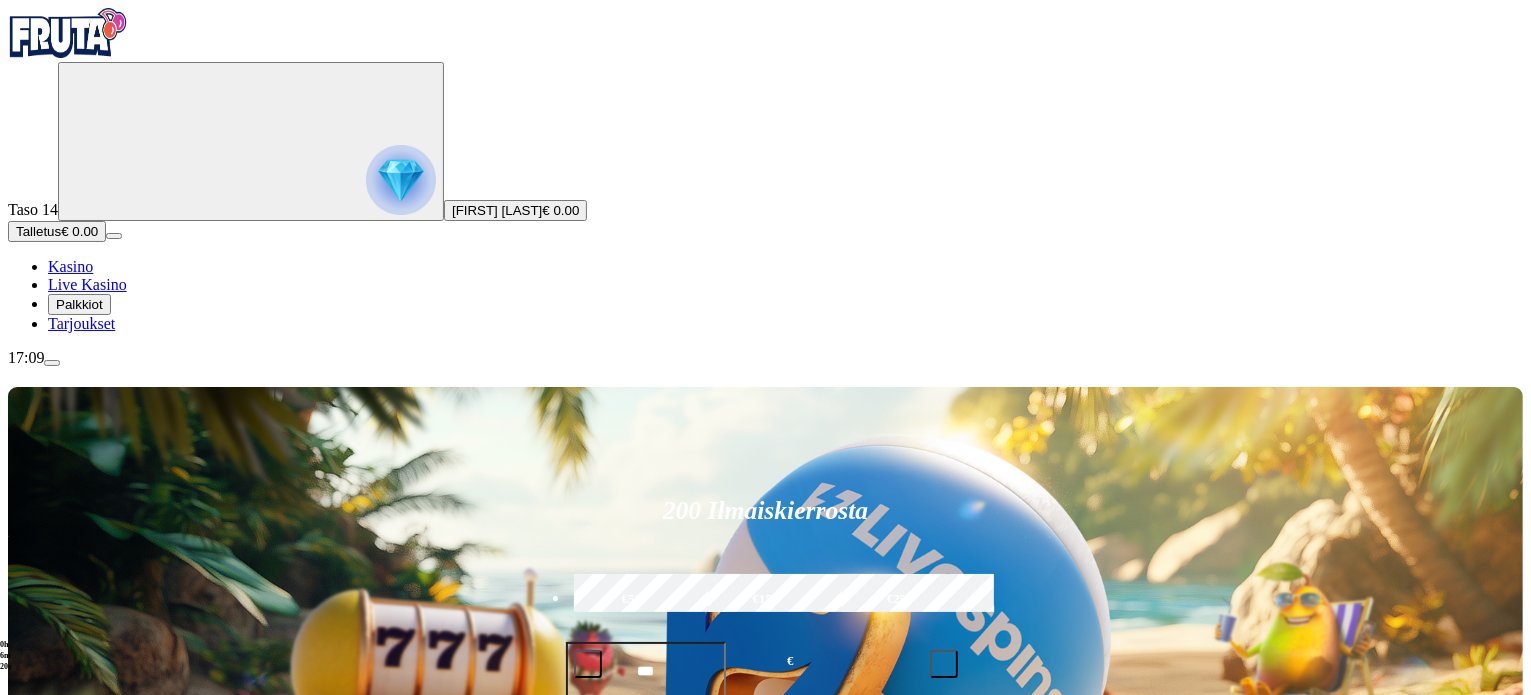 click at bounding box center (1064, 982) 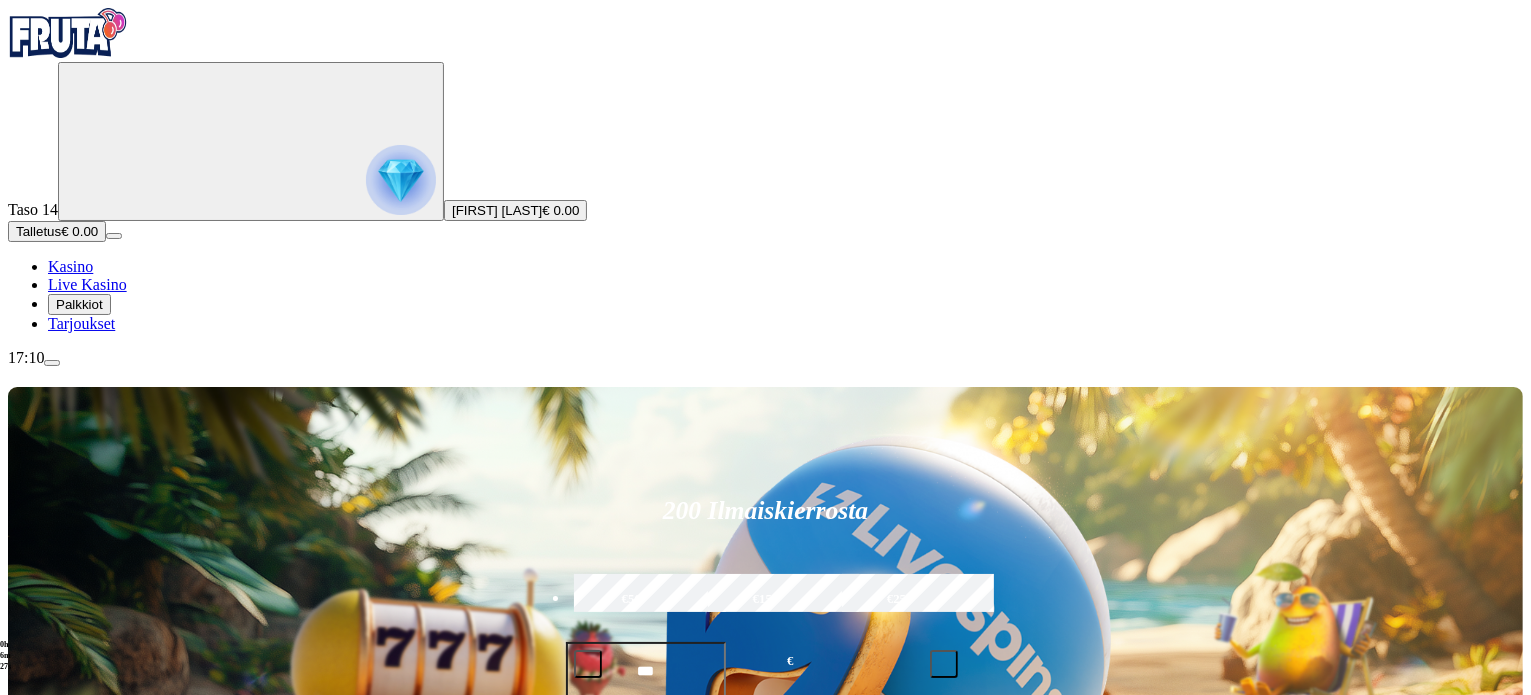 click on "Jackpotit" at bounding box center (98, 998) 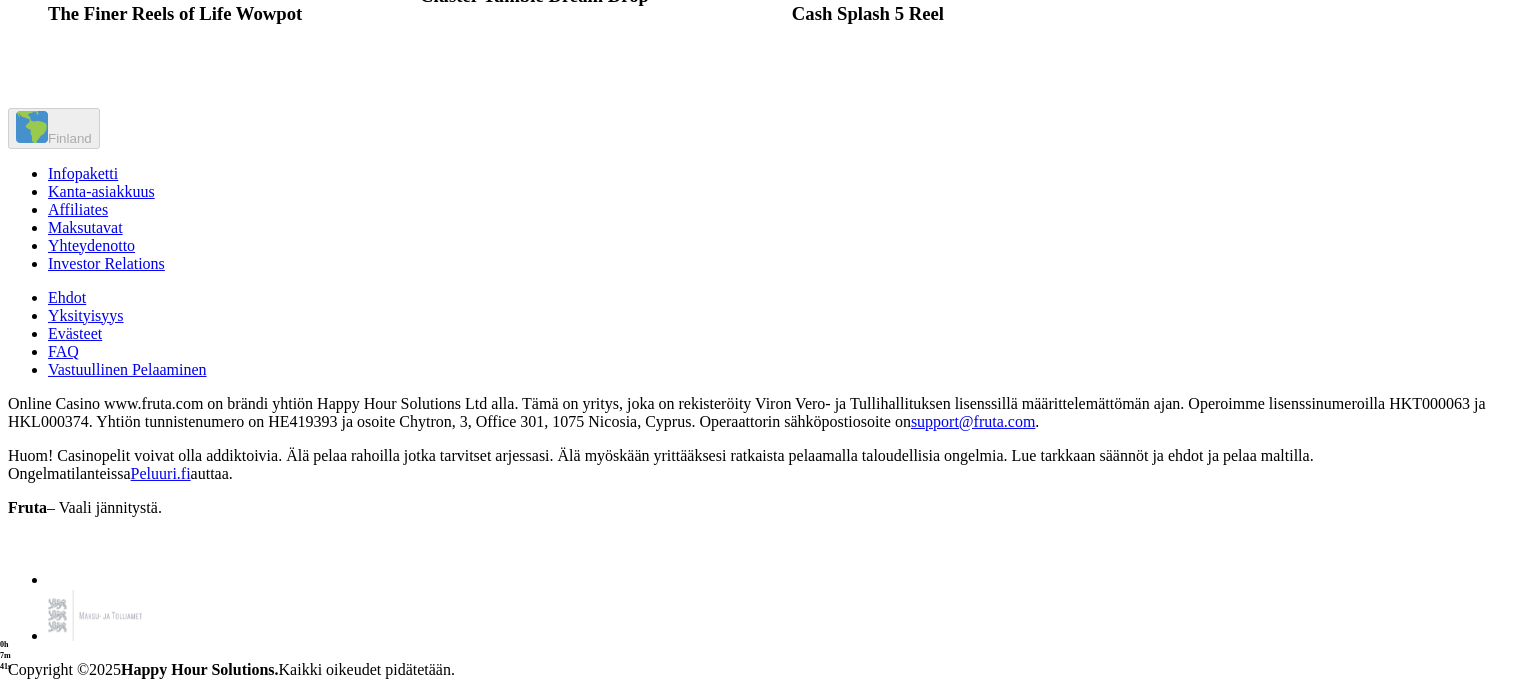 scroll, scrollTop: 4300, scrollLeft: 0, axis: vertical 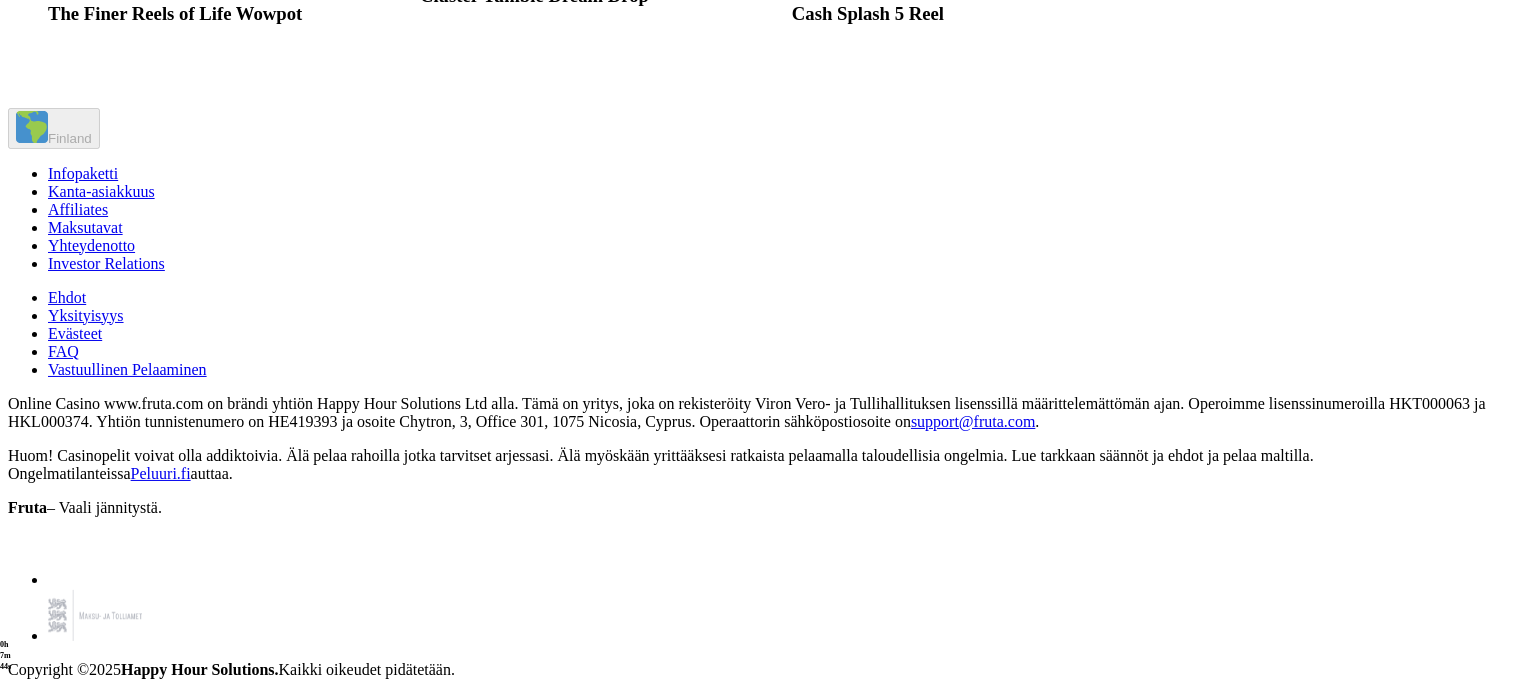 click on "Pelaa nyt" at bounding box center [821, -165] 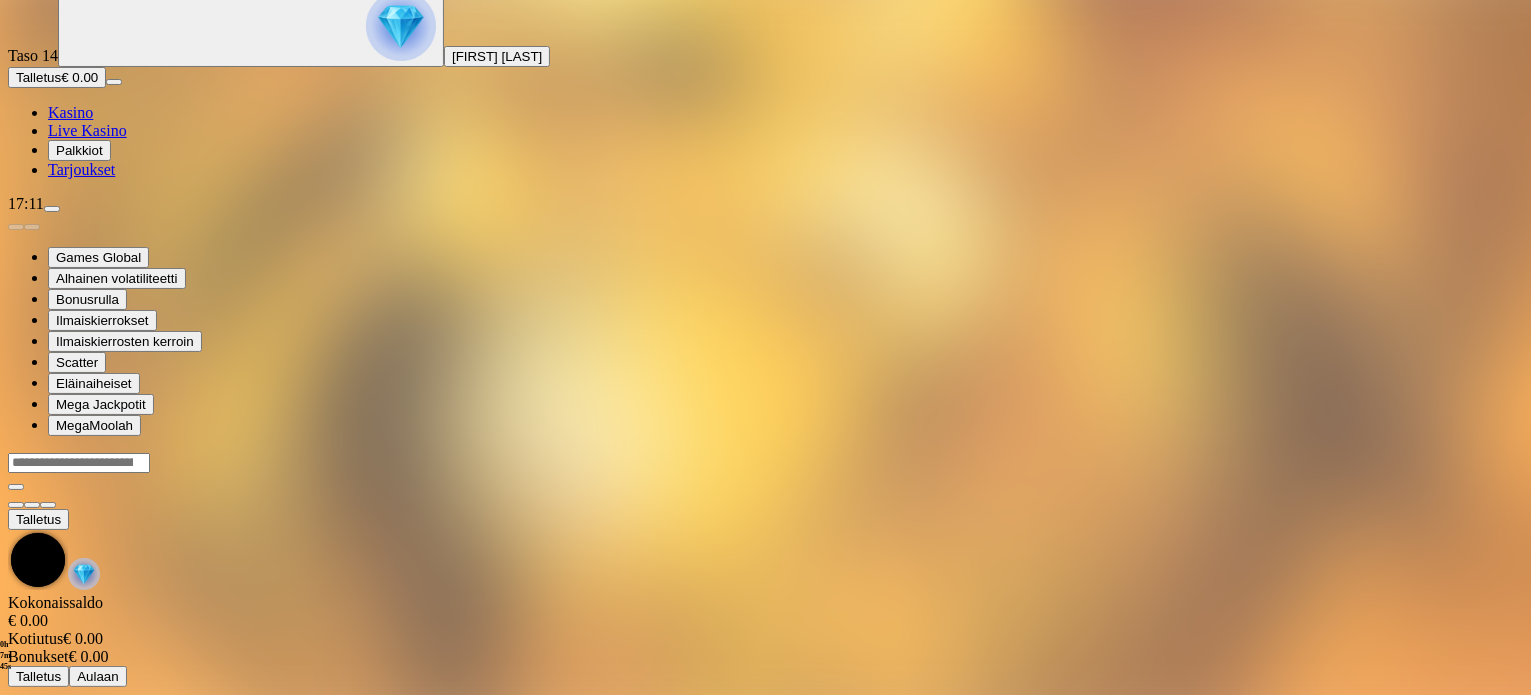 scroll, scrollTop: 0, scrollLeft: 0, axis: both 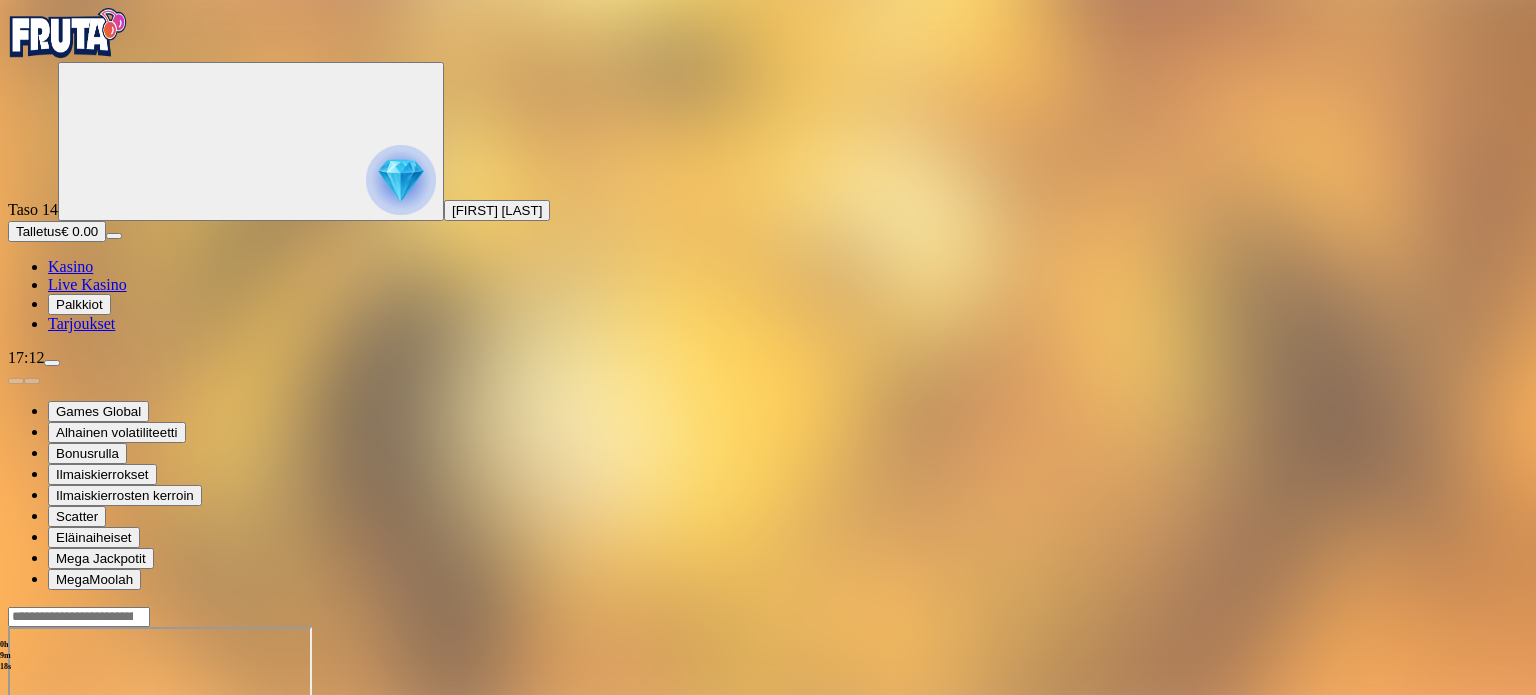 click at bounding box center (16, 799) 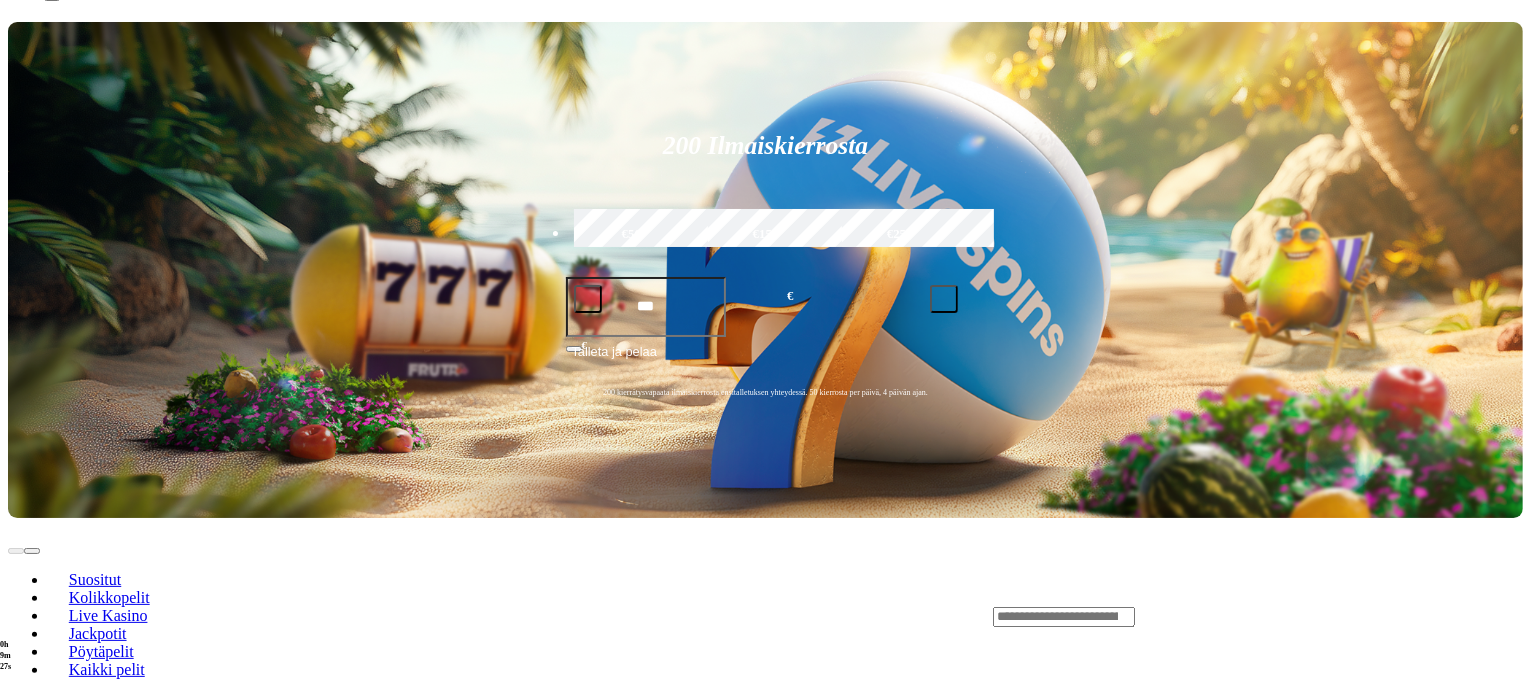 scroll, scrollTop: 400, scrollLeft: 0, axis: vertical 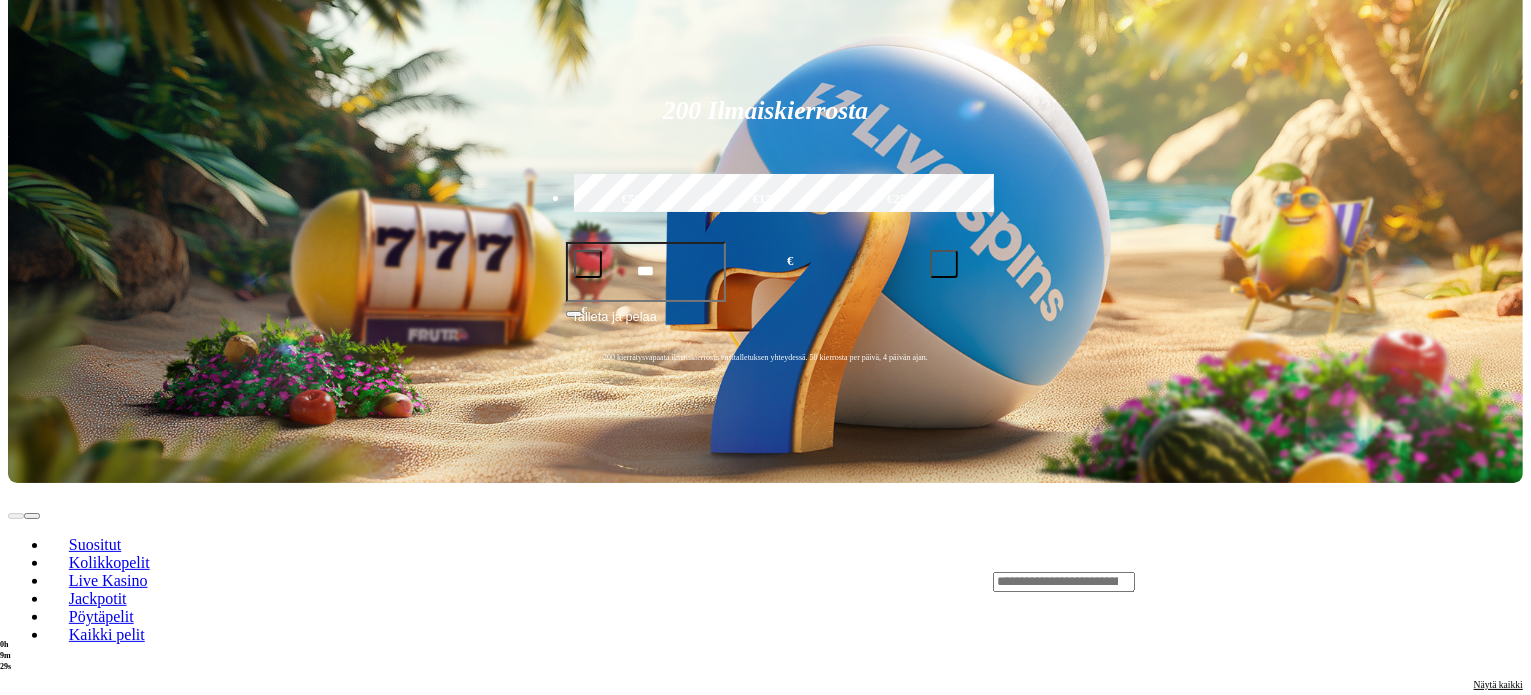 click at bounding box center (1064, 582) 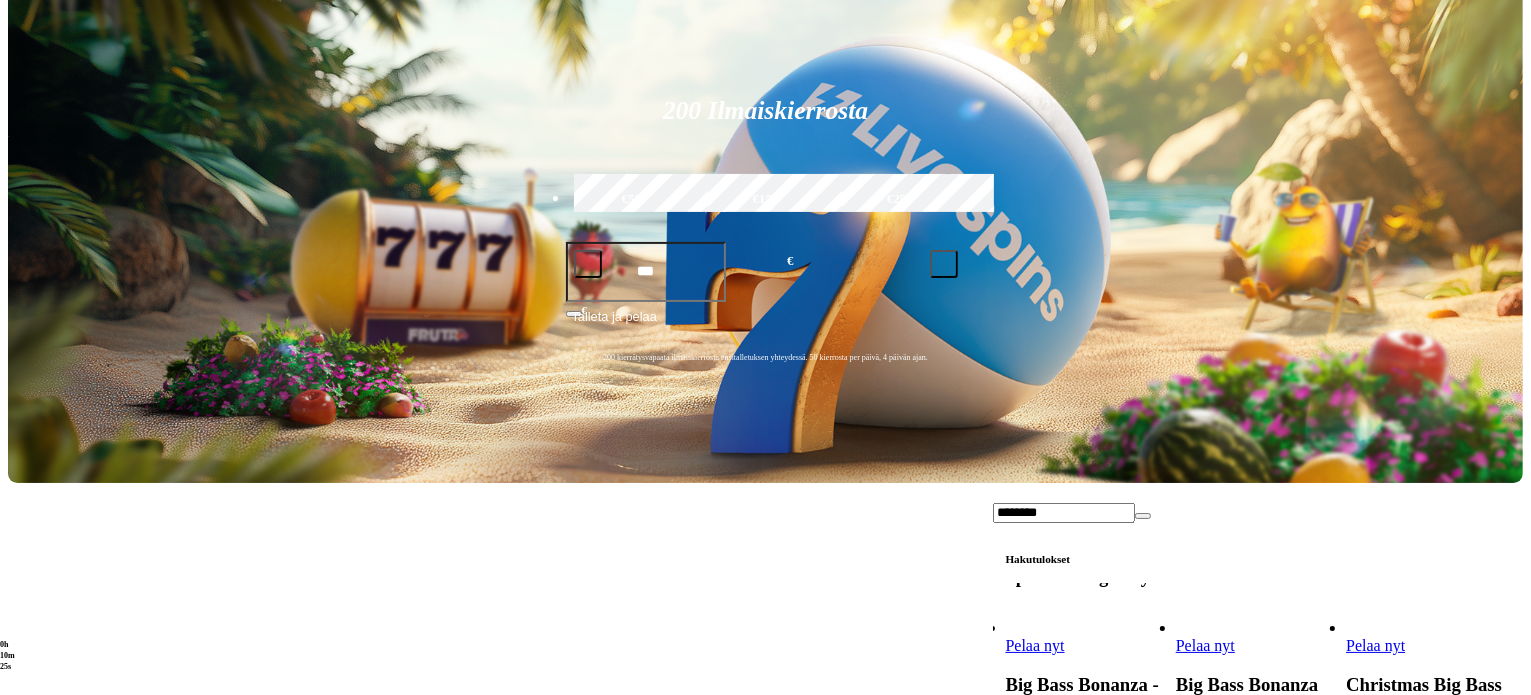 scroll, scrollTop: 0, scrollLeft: 0, axis: both 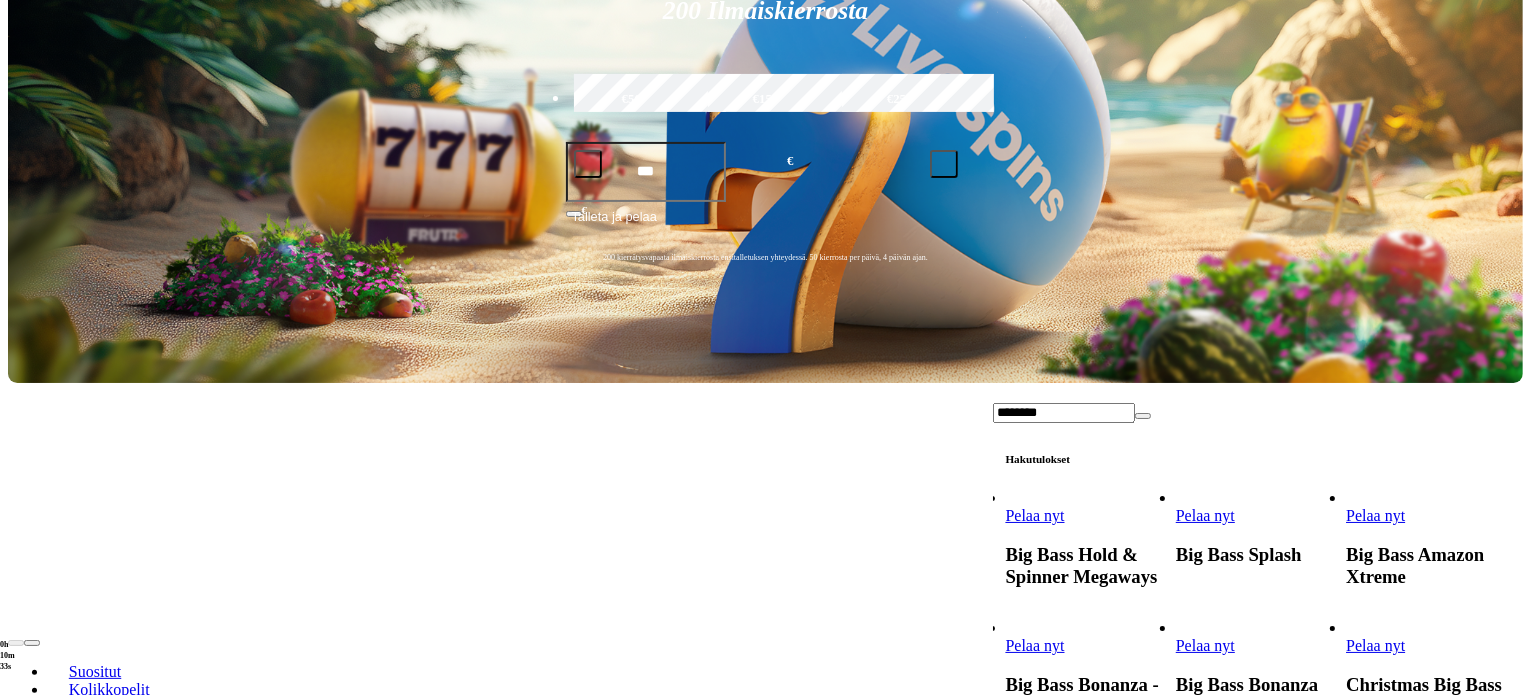 type on "********" 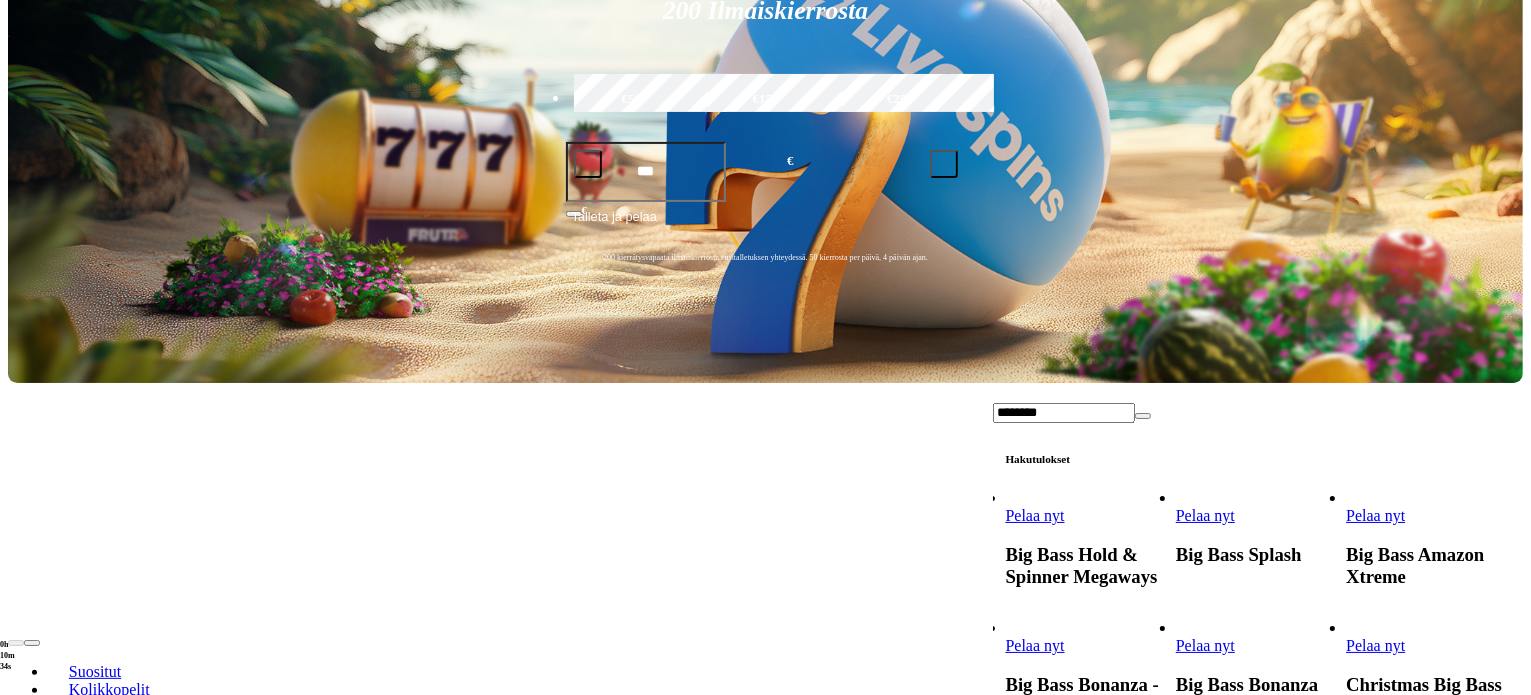 click on "Pelaa nyt" at bounding box center [1205, 645] 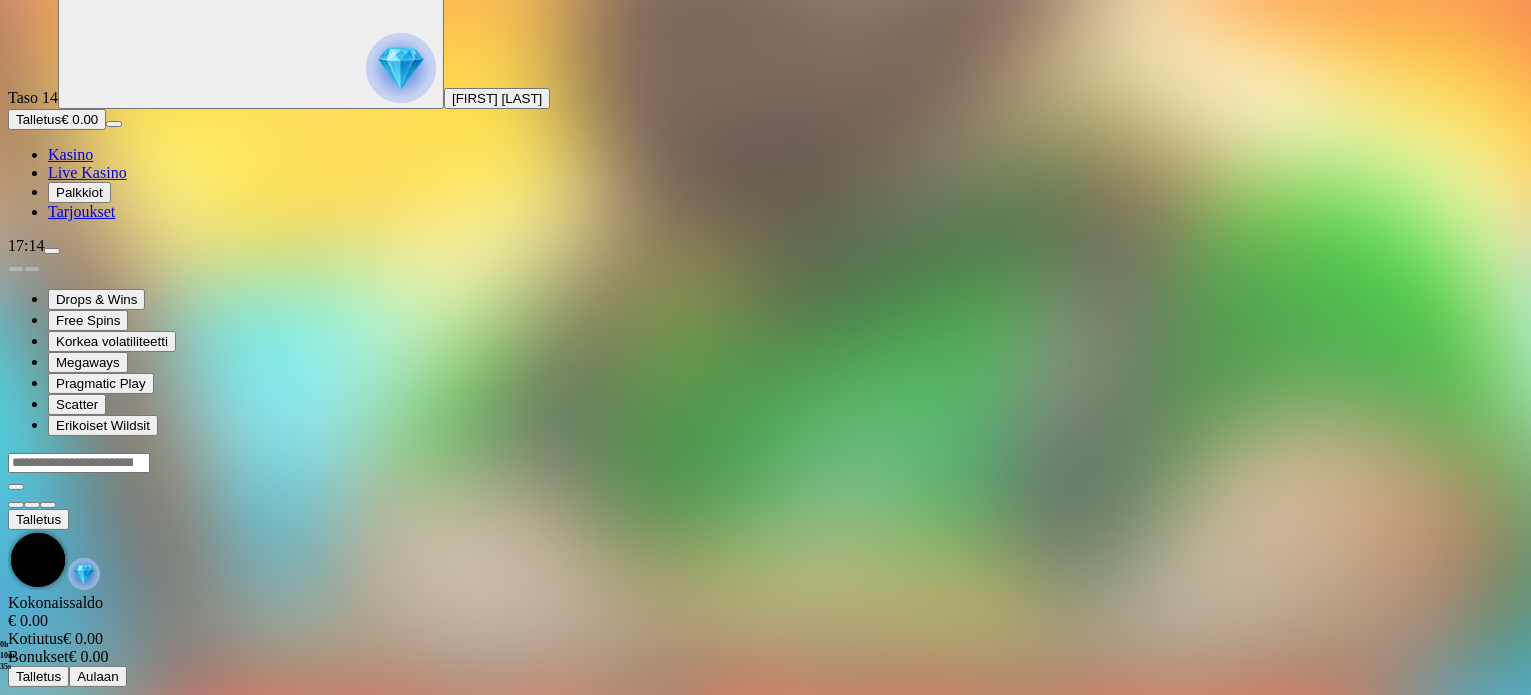 scroll, scrollTop: 0, scrollLeft: 0, axis: both 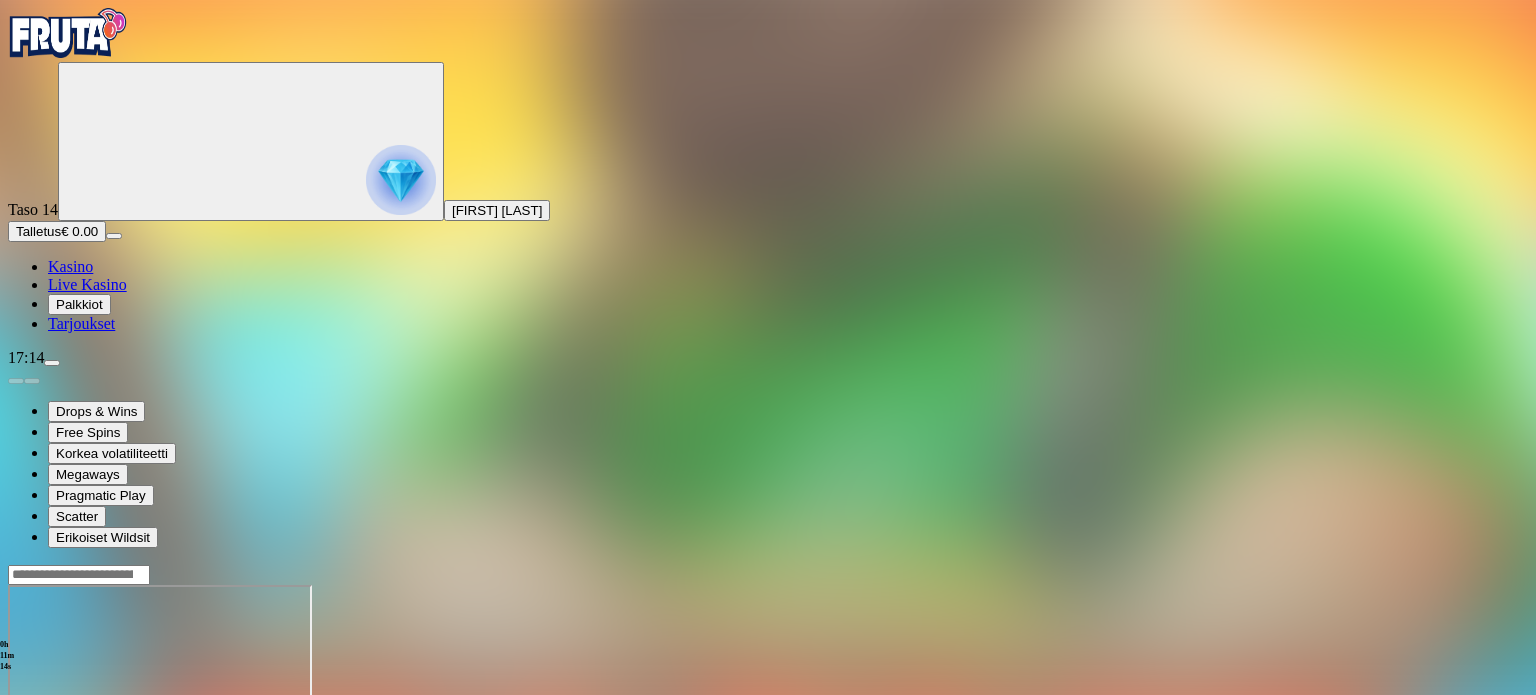 click at bounding box center (16, 757) 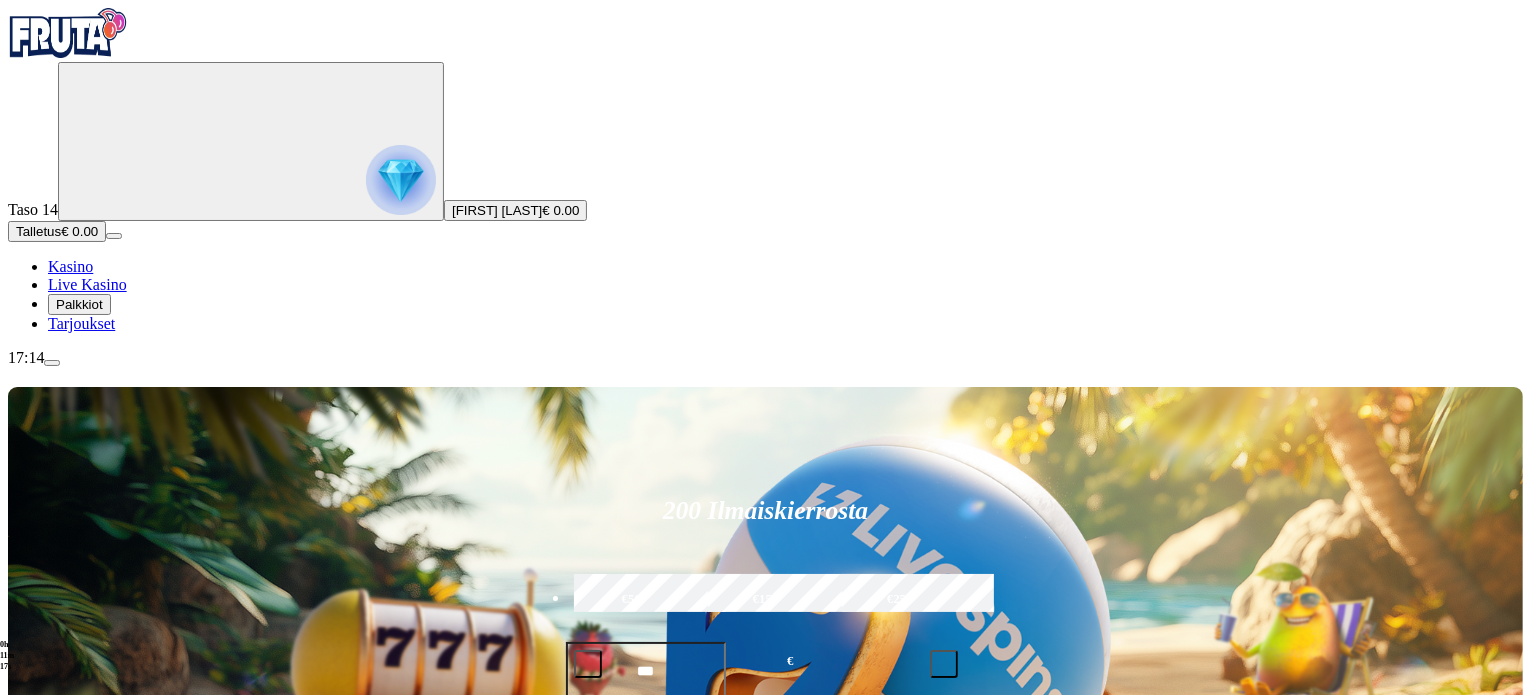 click at bounding box center [1258, 981] 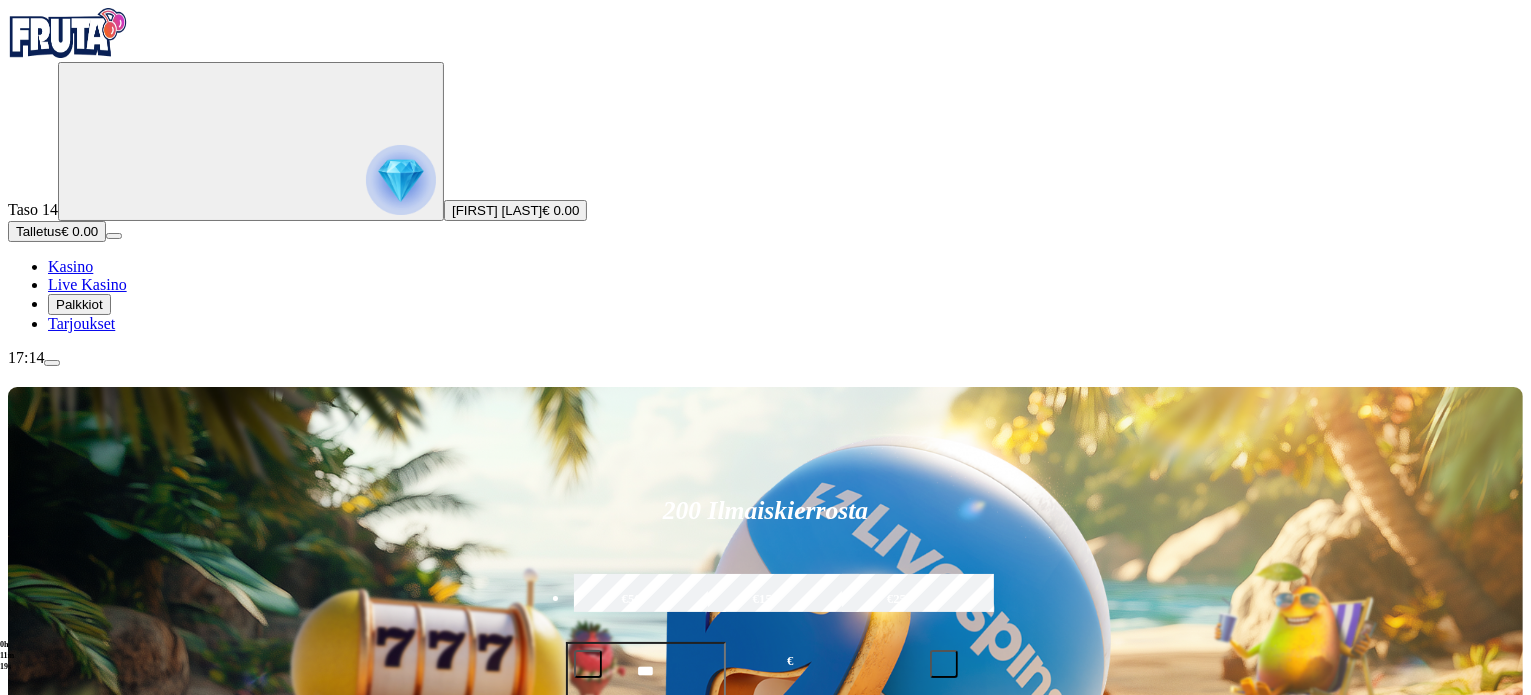 click at bounding box center [1064, 982] 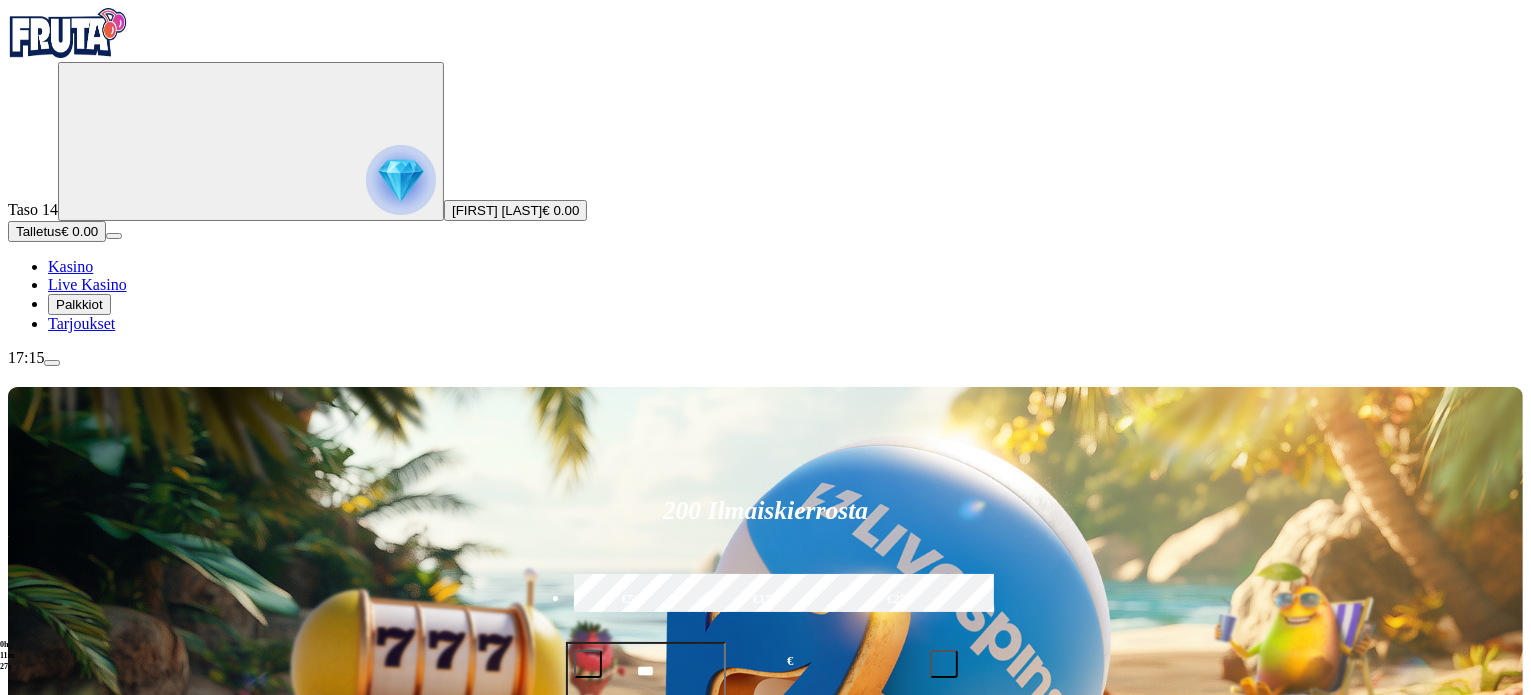 scroll, scrollTop: 67, scrollLeft: 0, axis: vertical 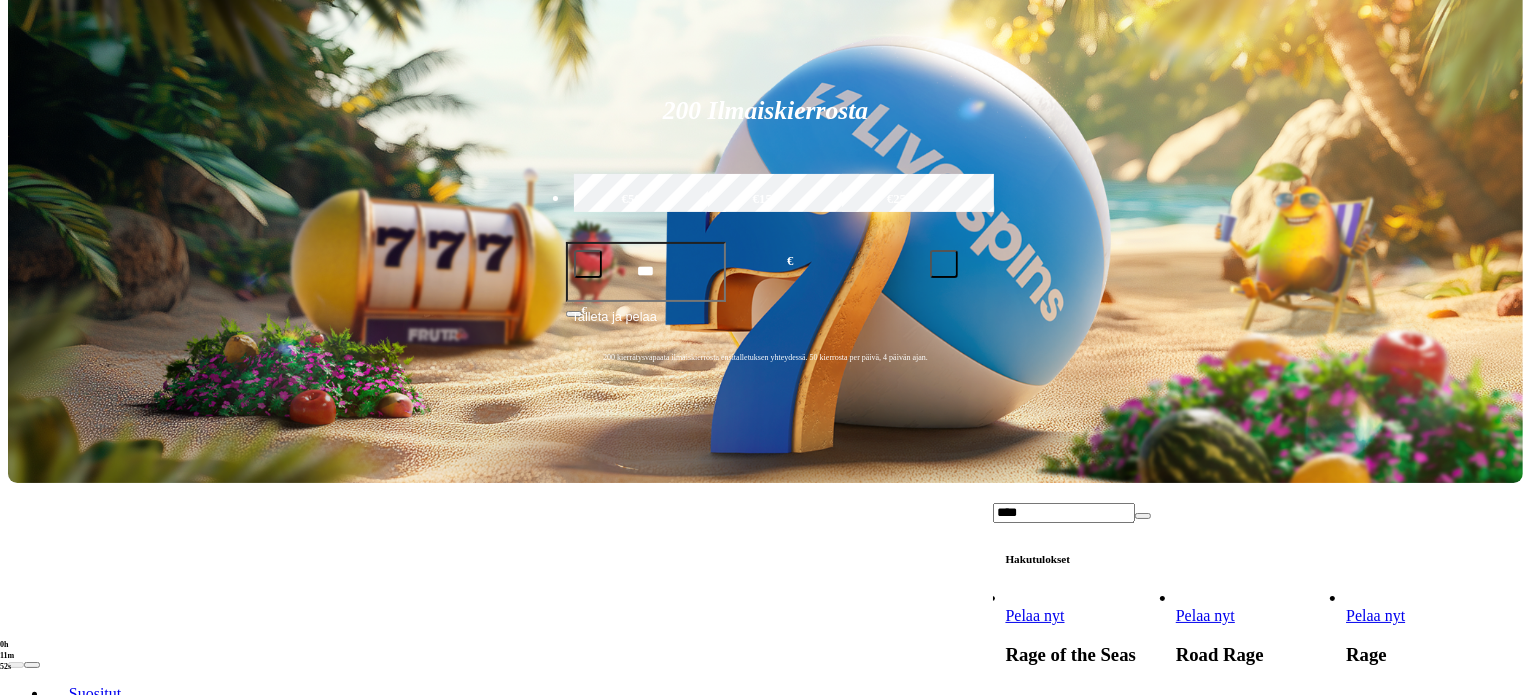 type on "****" 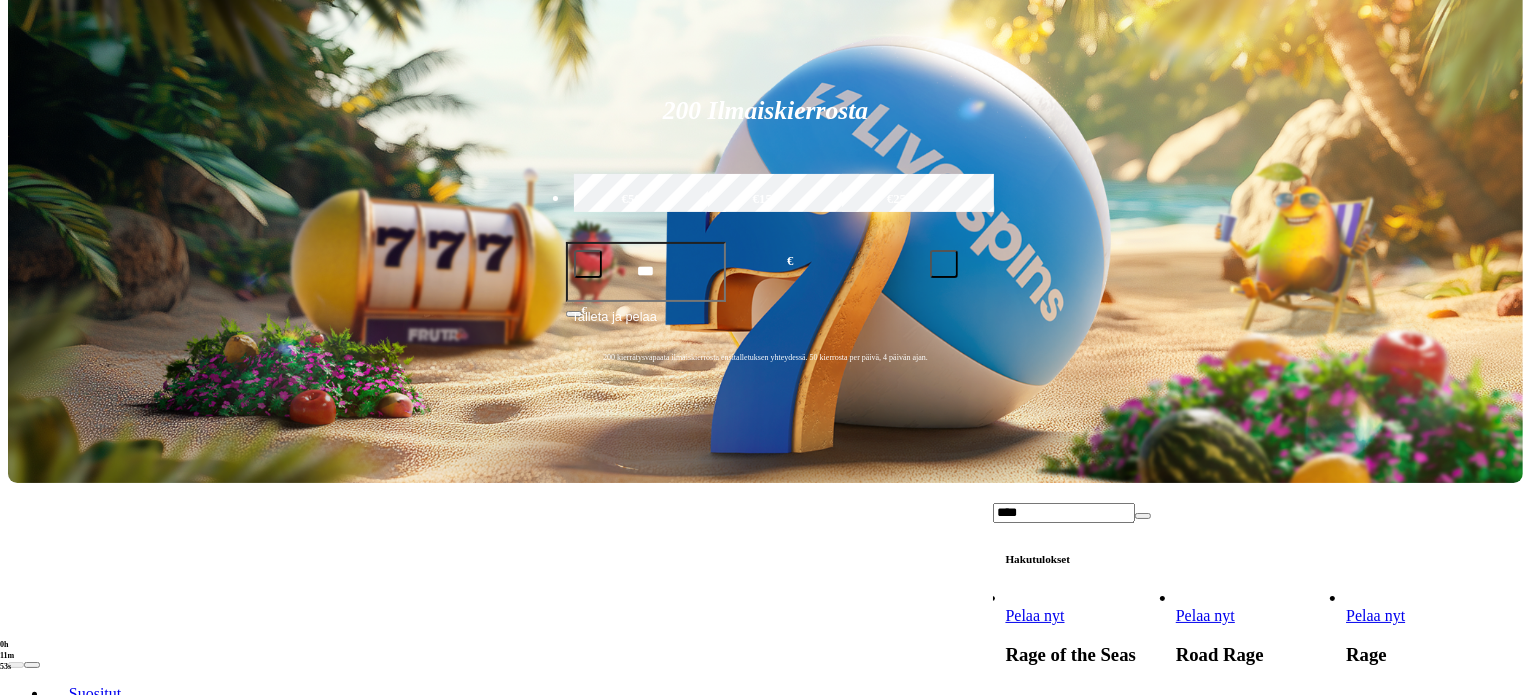 click on "Palkkiot" at bounding box center (79, -96) 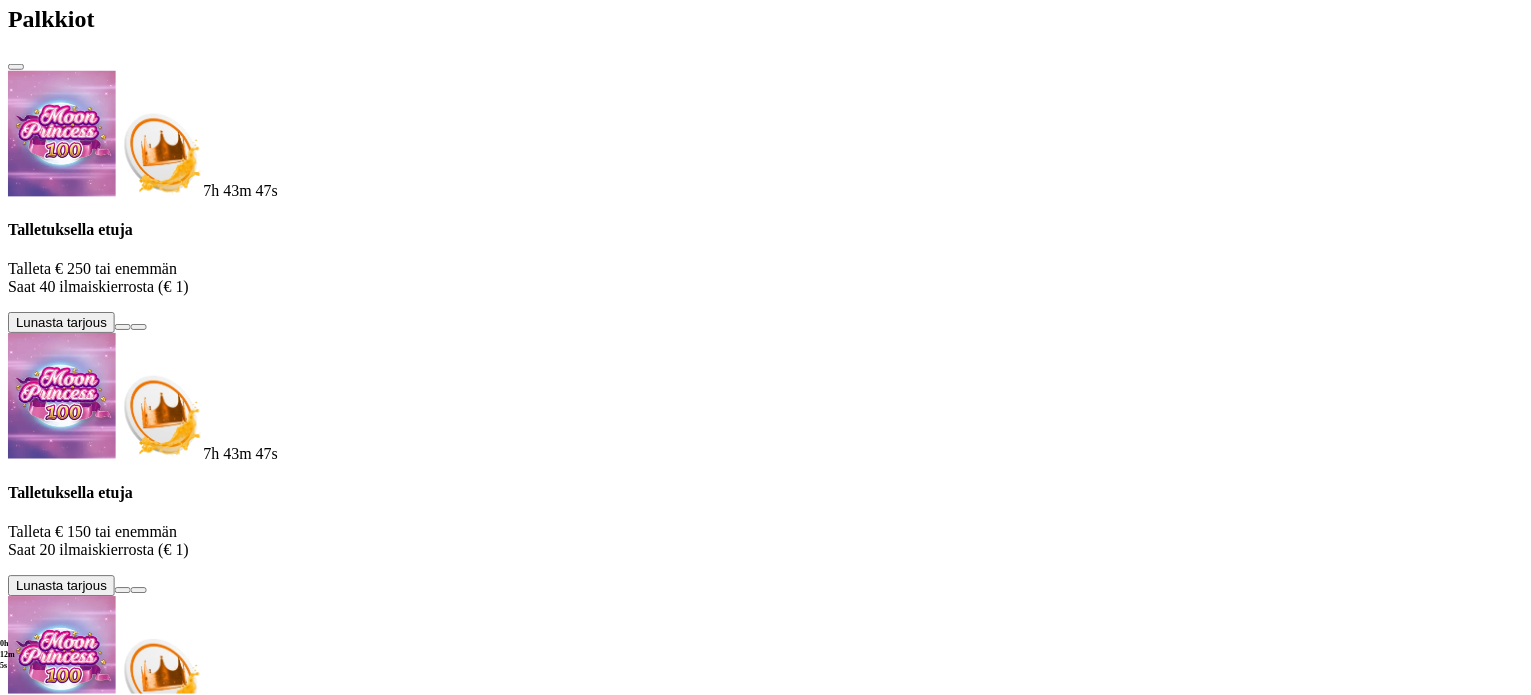 scroll, scrollTop: 0, scrollLeft: 0, axis: both 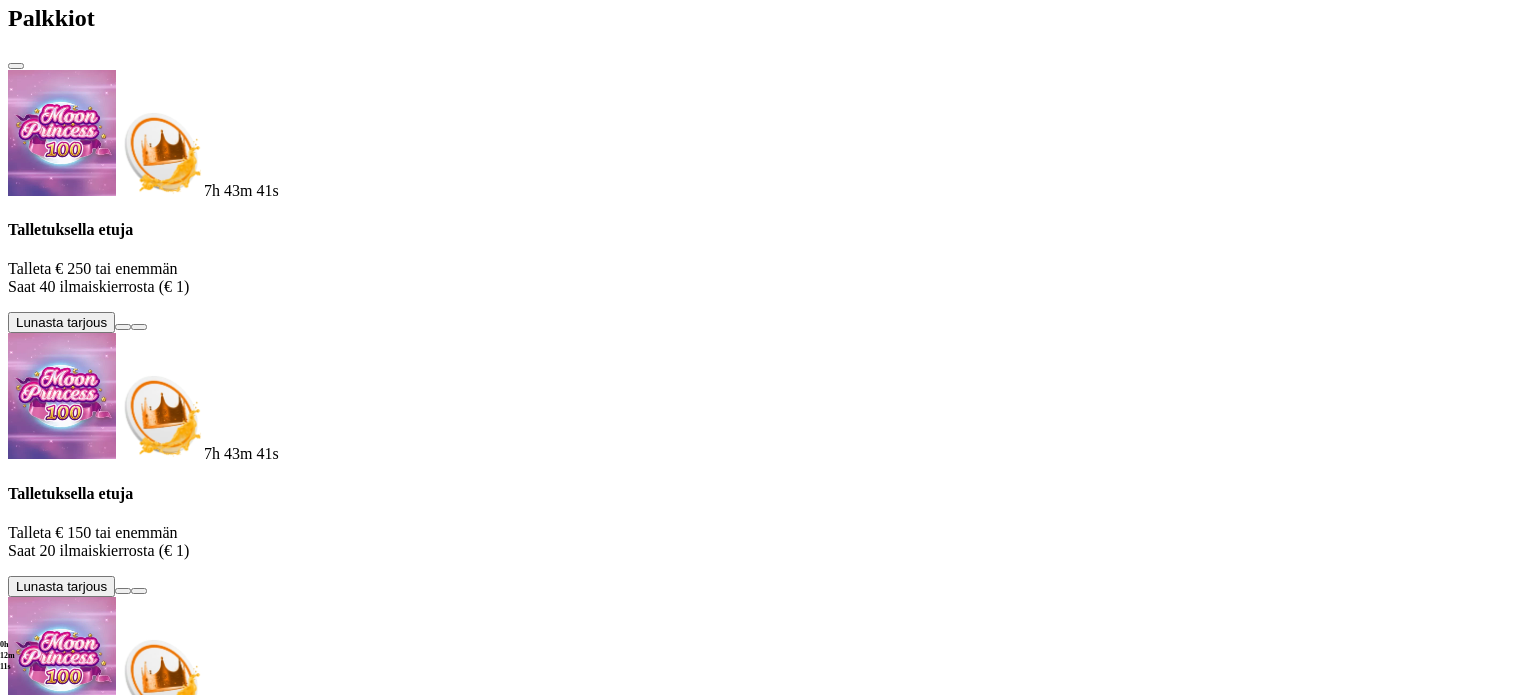click on "Tarjoukset" at bounding box center [81, -77] 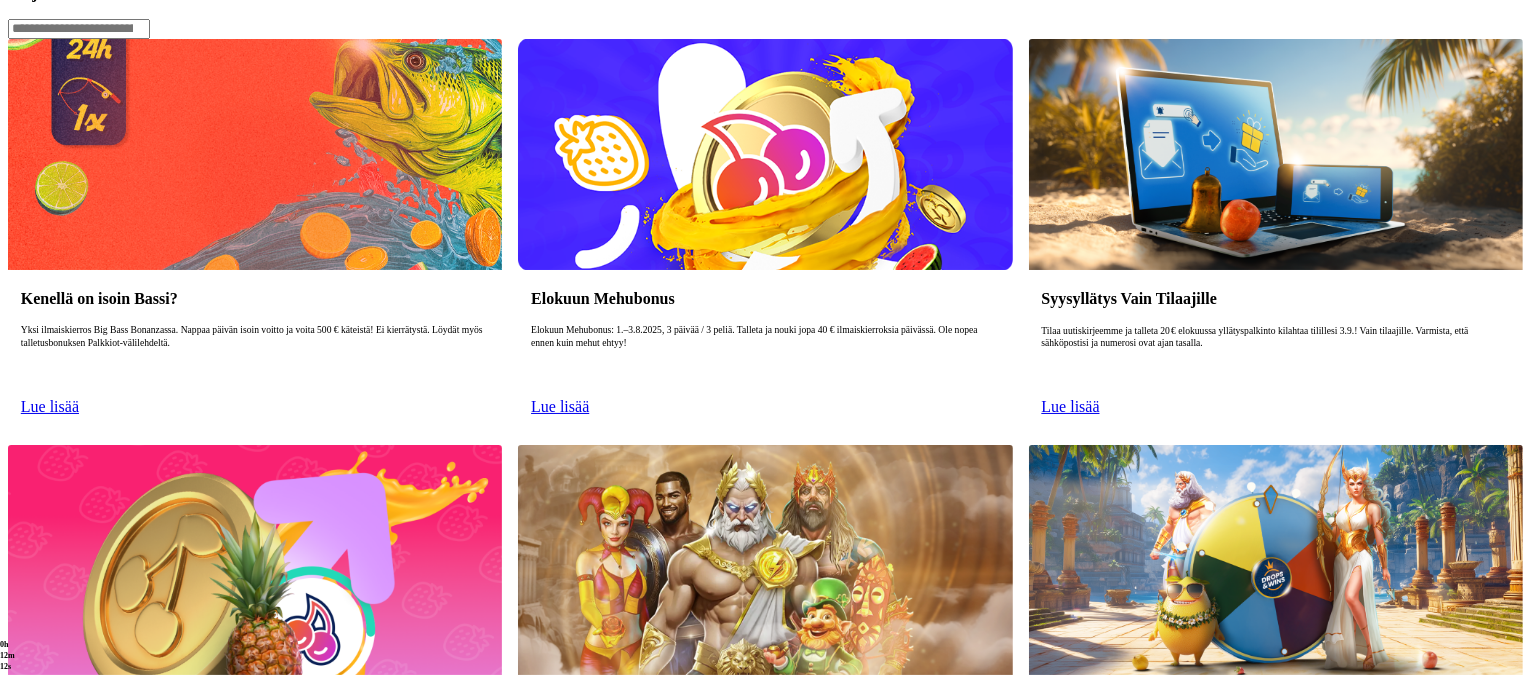 scroll, scrollTop: 0, scrollLeft: 0, axis: both 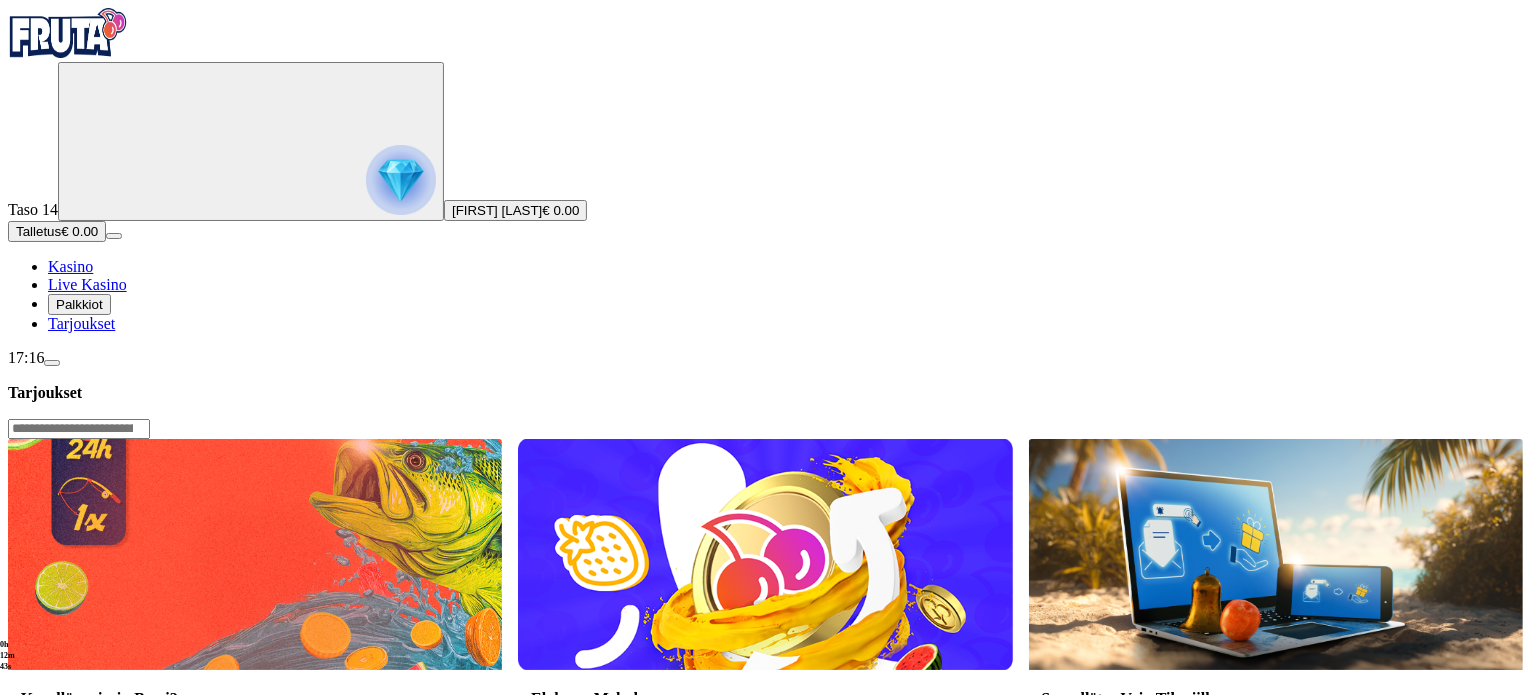 click on "Lue lisää" at bounding box center [50, 806] 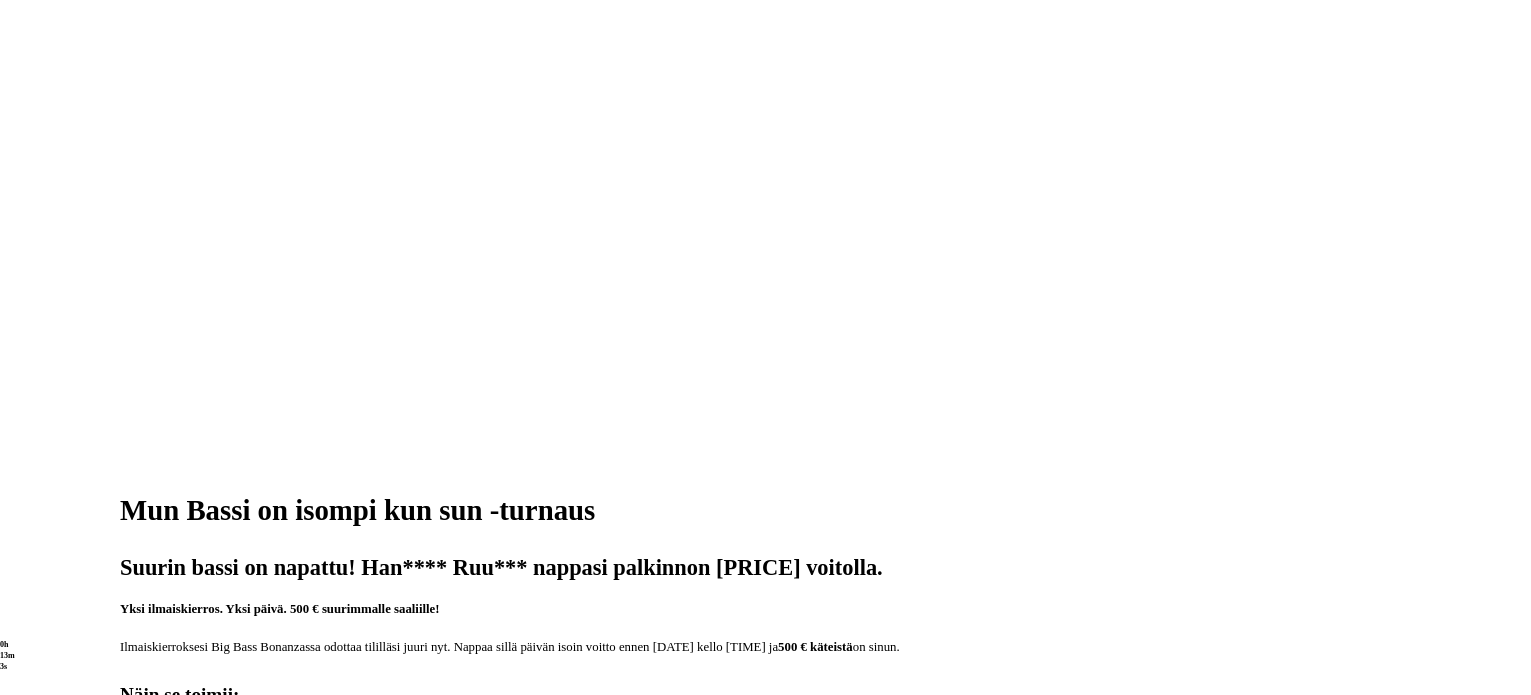 scroll, scrollTop: 600, scrollLeft: 0, axis: vertical 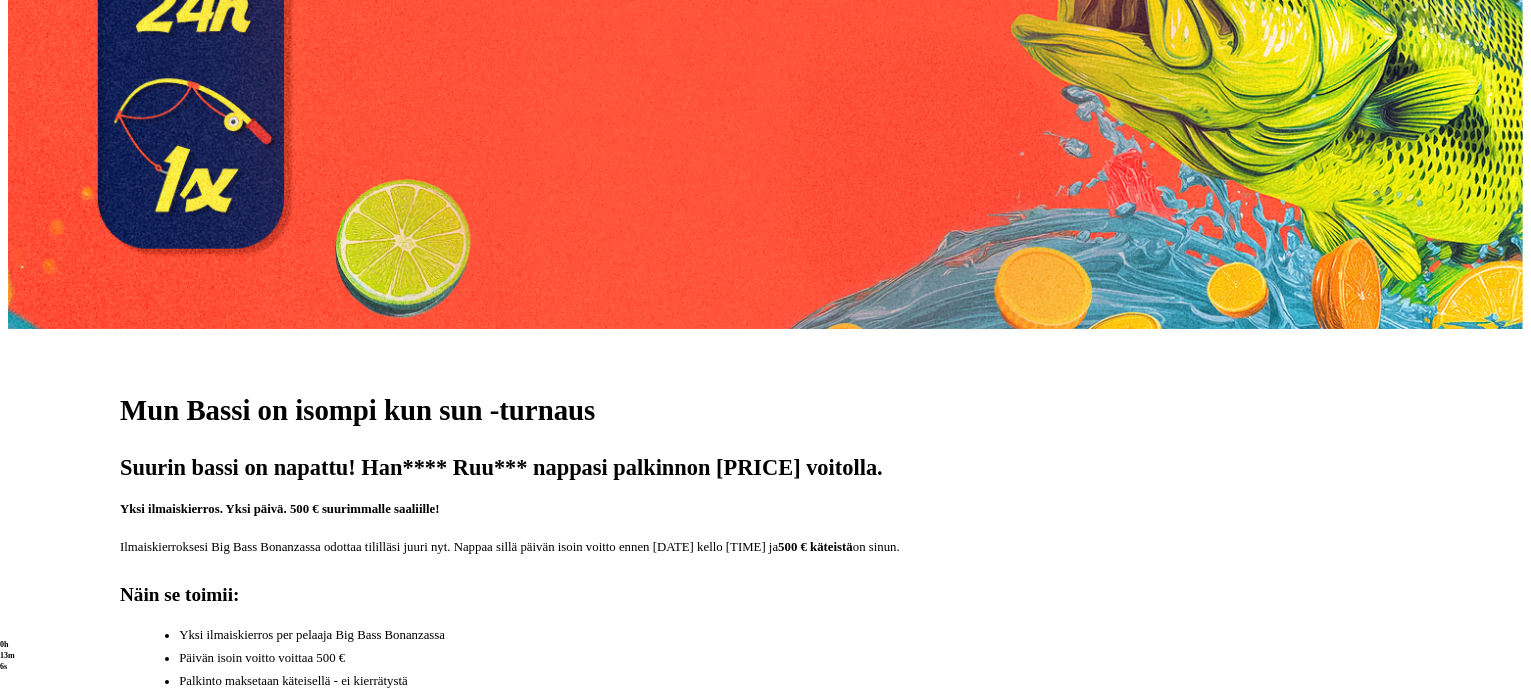 click on "Pelaa nyt" at bounding box center [143, 783] 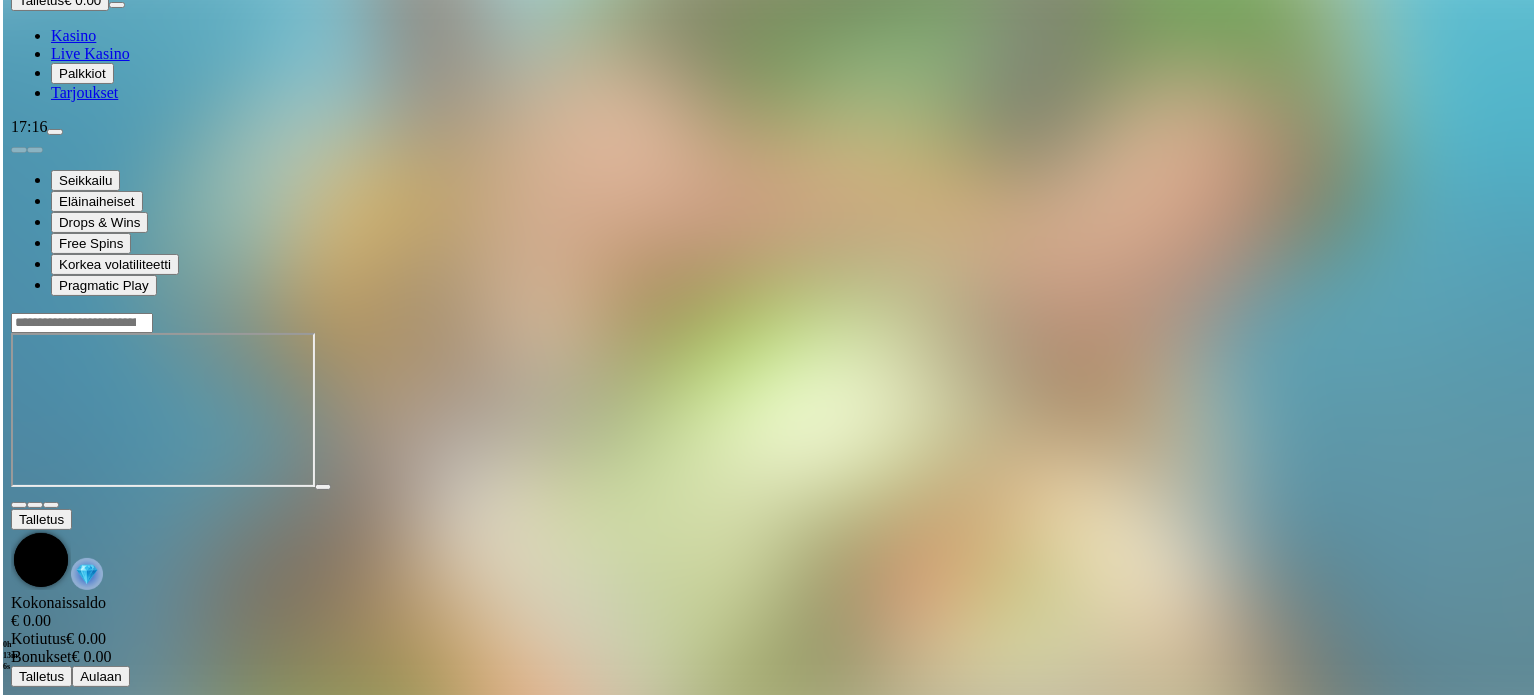 scroll, scrollTop: 0, scrollLeft: 0, axis: both 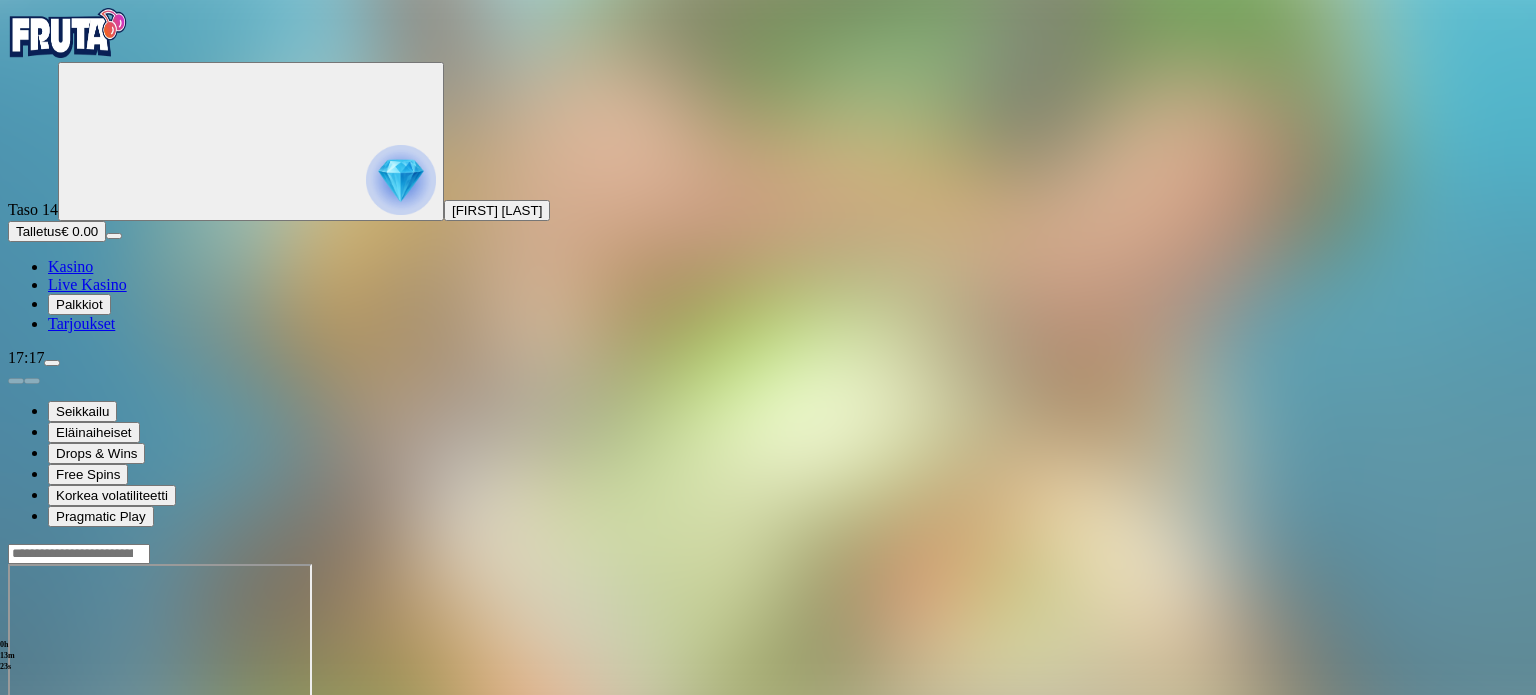 click at bounding box center [16, 736] 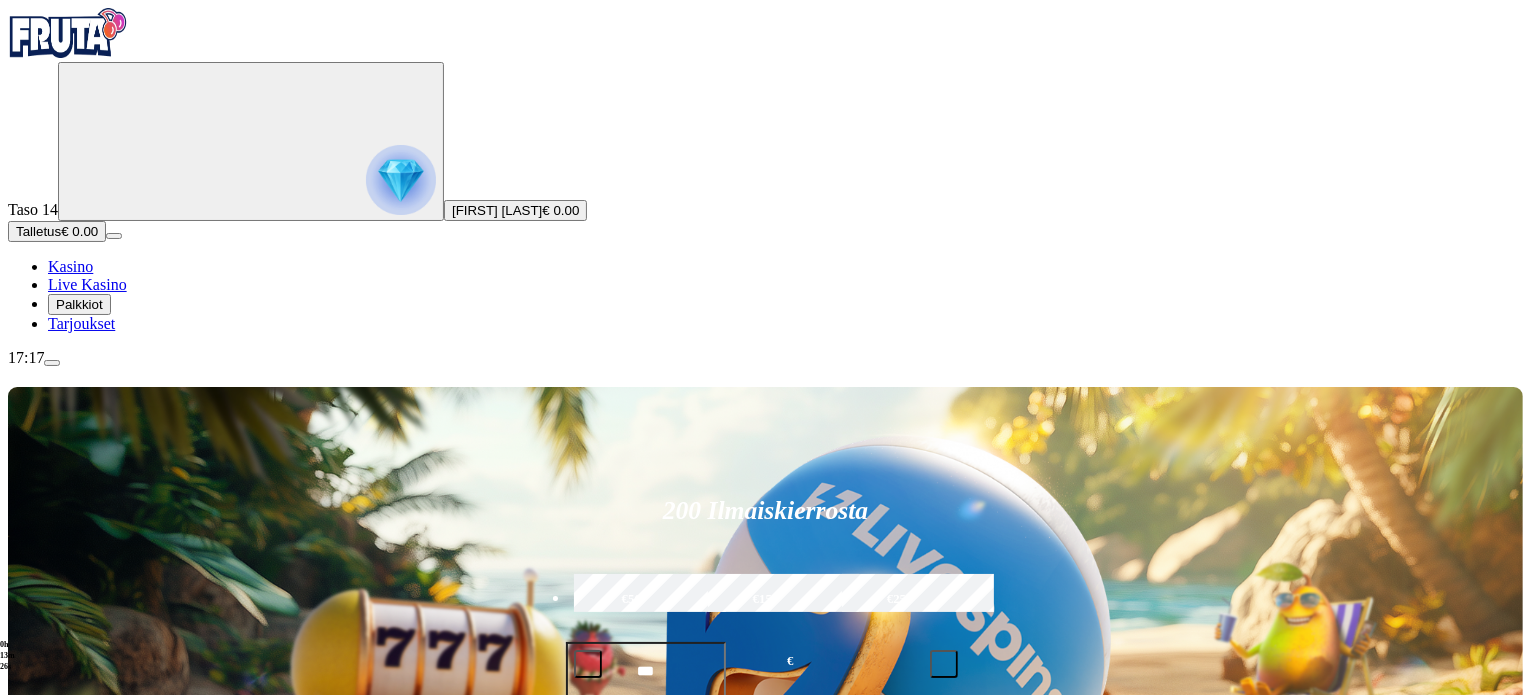 click at bounding box center [52, 363] 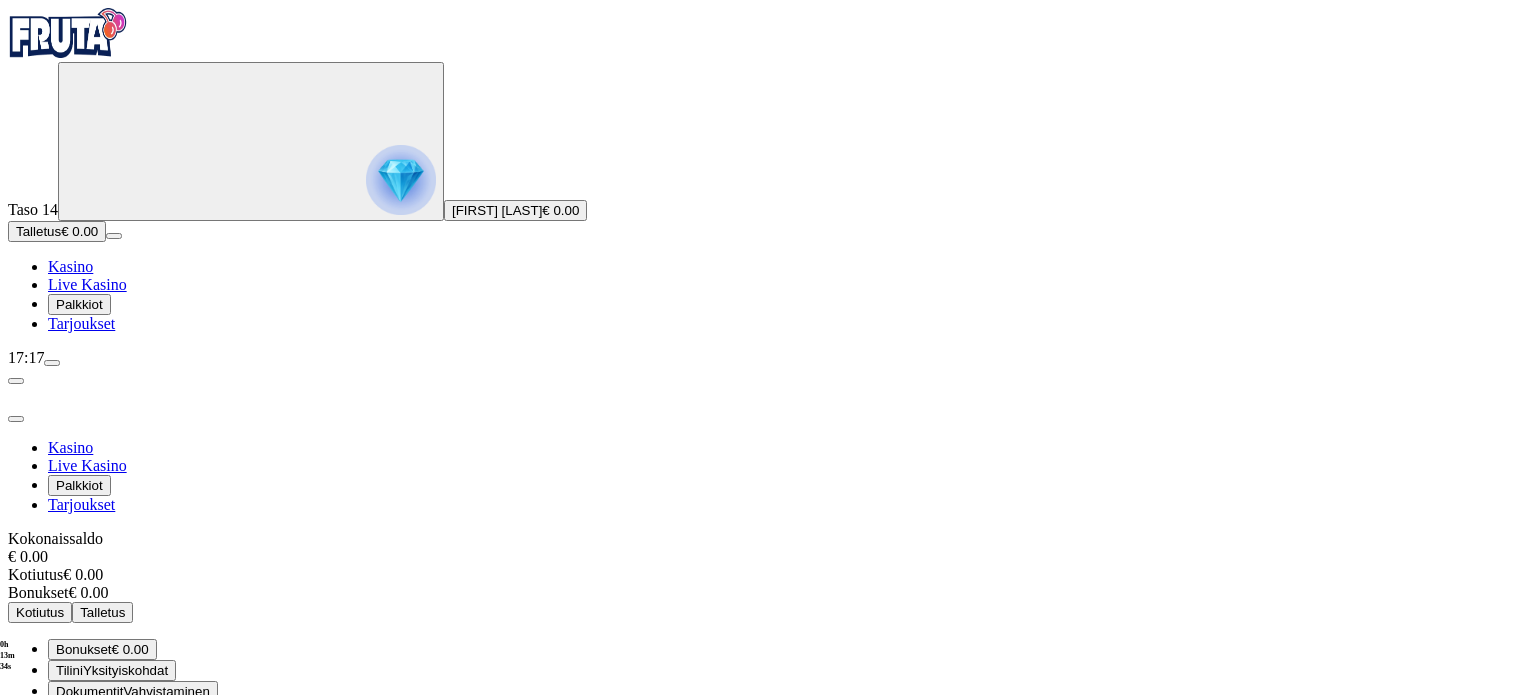 click on "Kirjaudu ulos" at bounding box center [54, 854] 